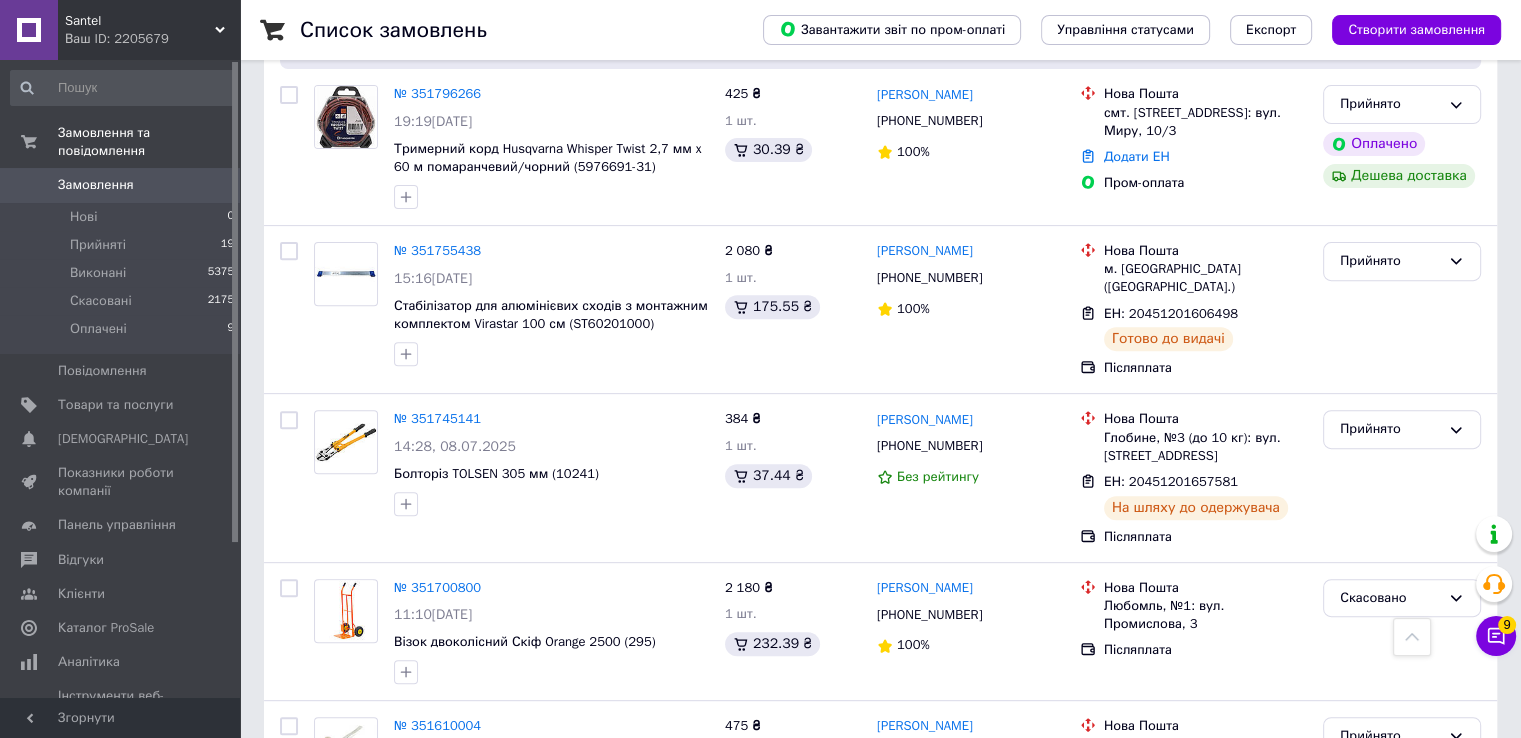 scroll, scrollTop: 0, scrollLeft: 0, axis: both 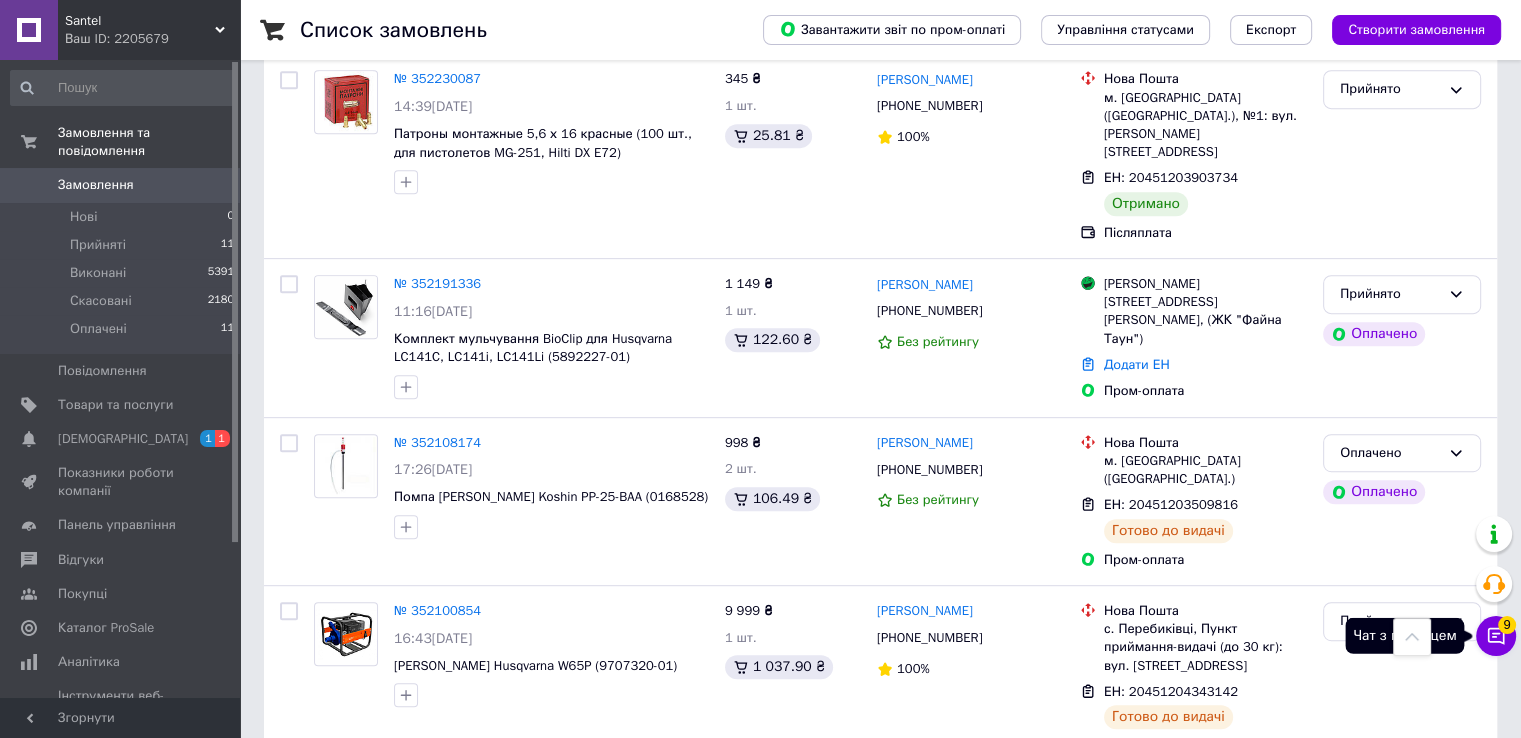 click 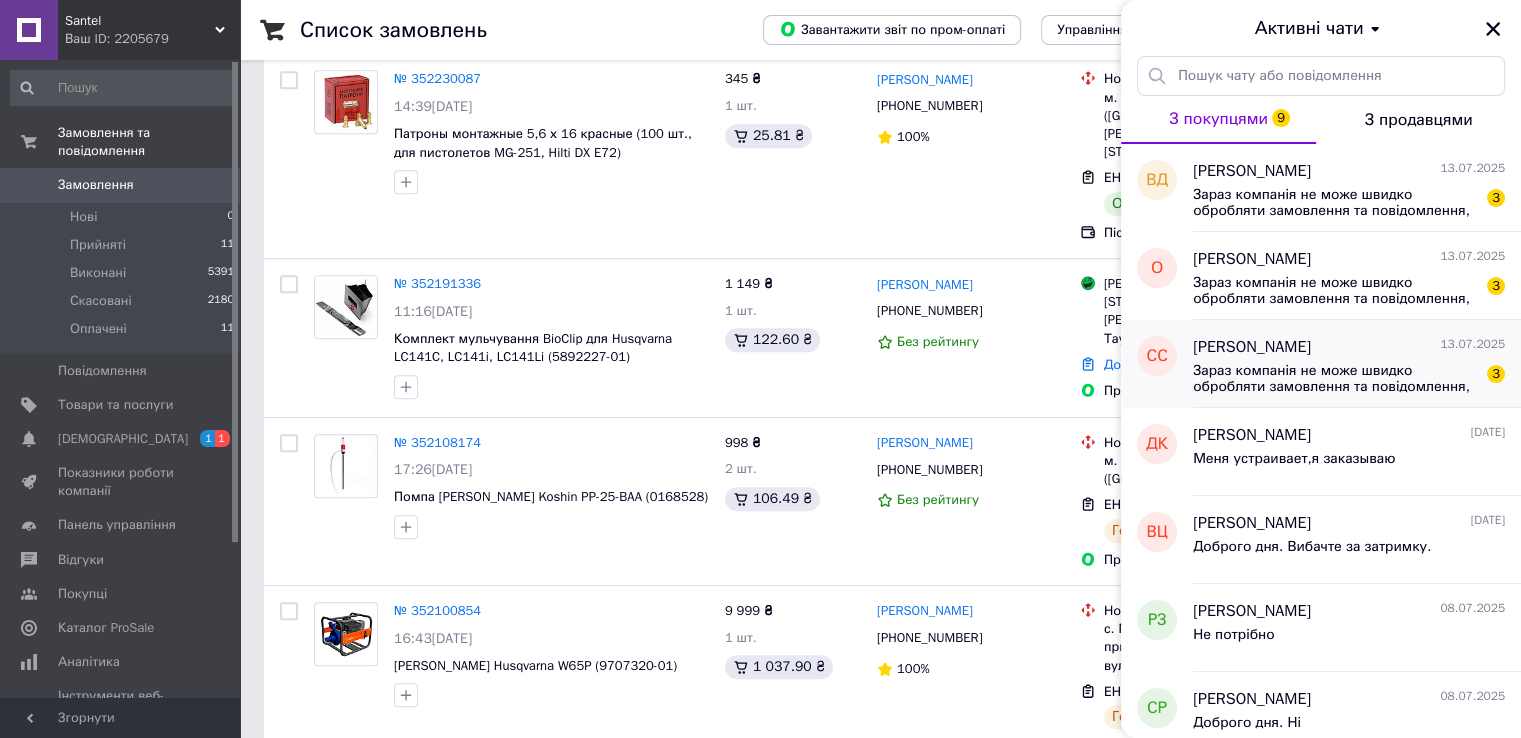 click on "Зараз компанія не може швидко обробляти замовлення та повідомлення,
оскільки за її графіком роботи сьогодні вихідний. Вашу заявку буде оброблено найближчим робочим днем." at bounding box center (1335, 379) 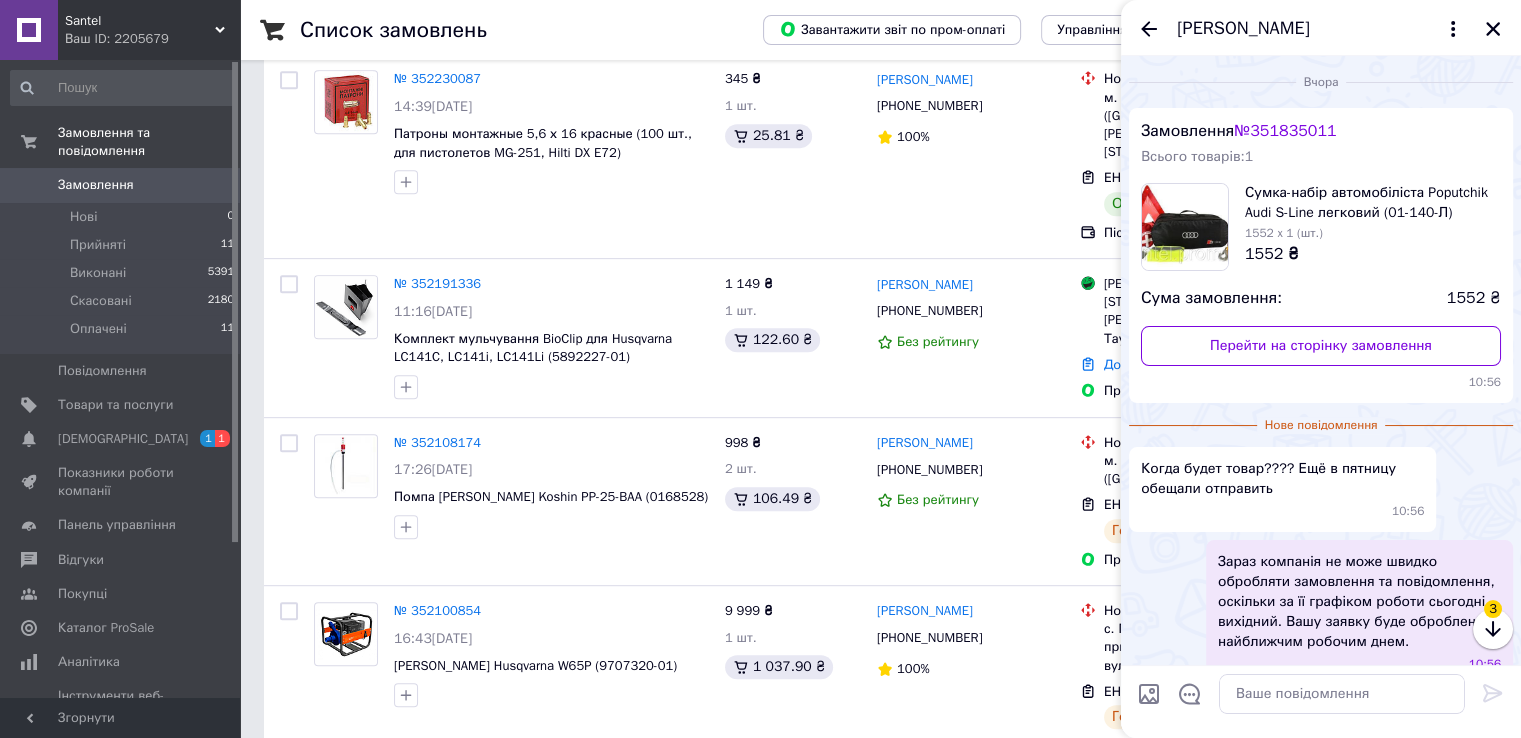 scroll, scrollTop: 102, scrollLeft: 0, axis: vertical 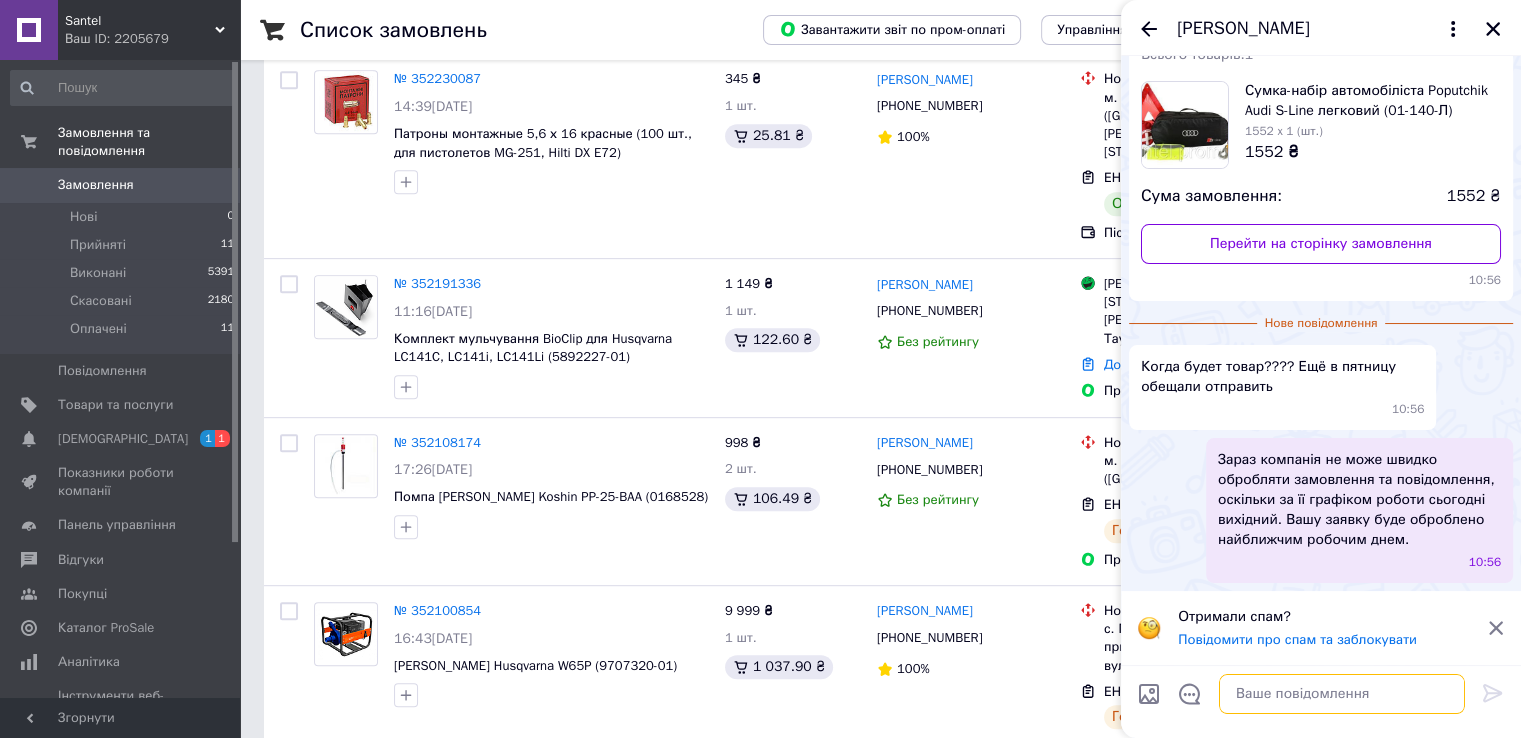 click at bounding box center [1342, 694] 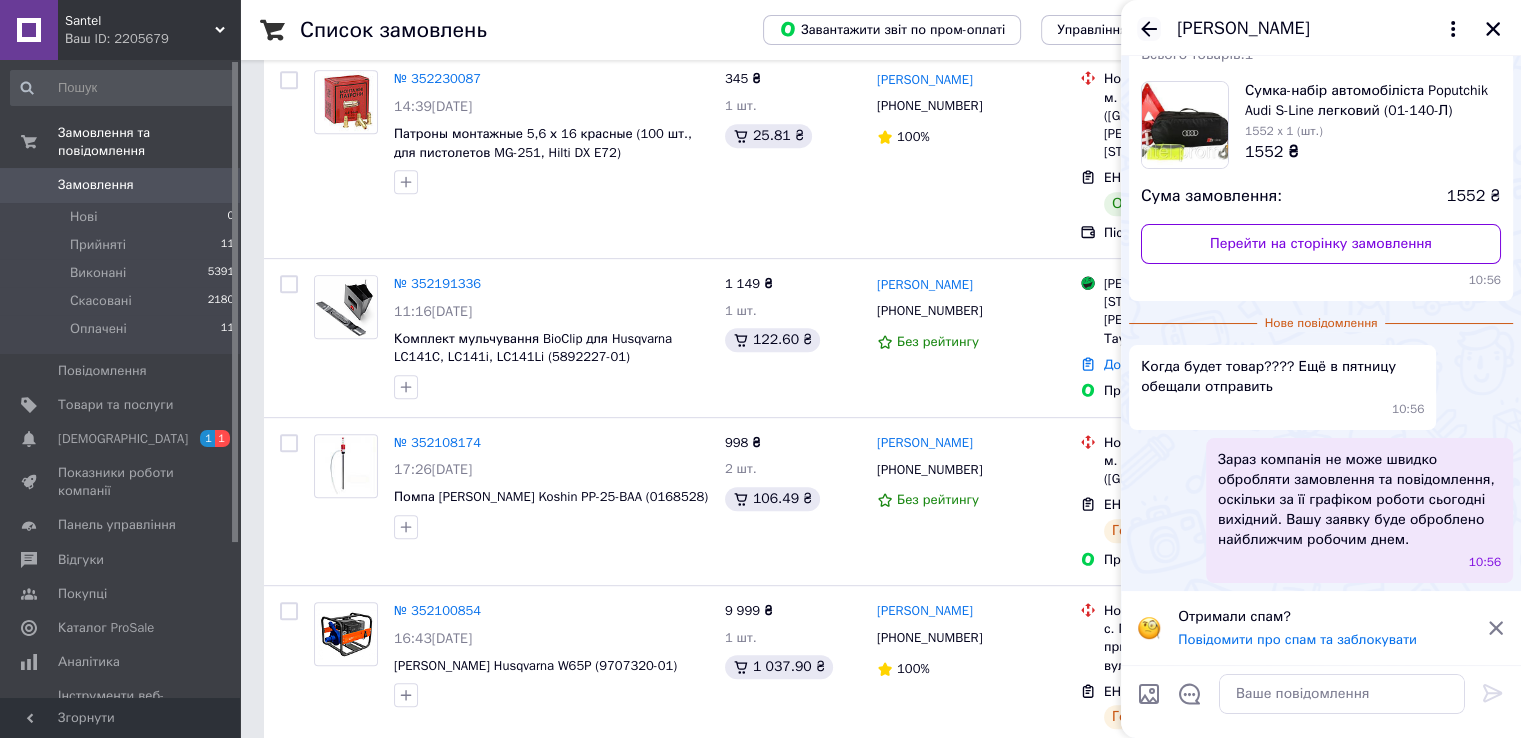 click 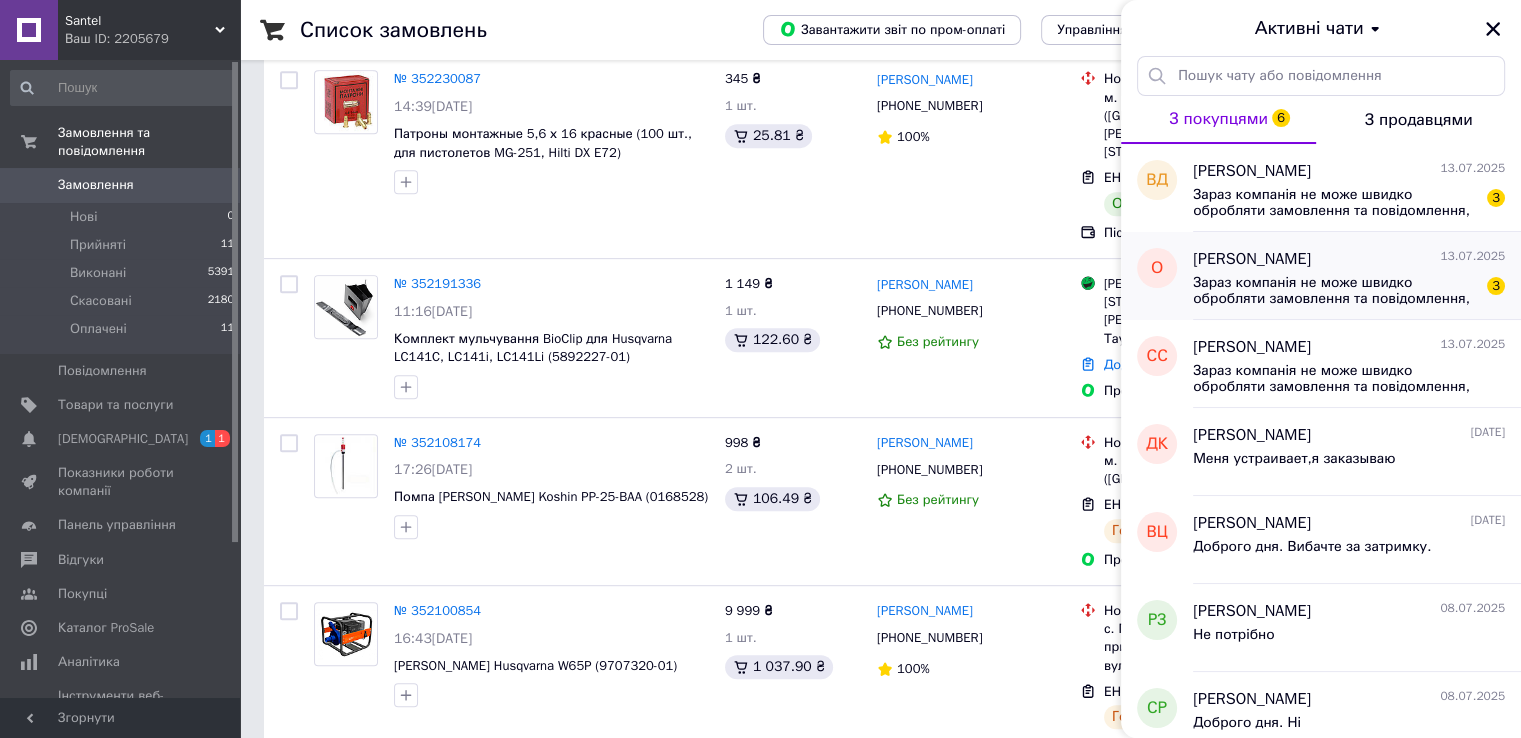 click on "Зараз компанія не може швидко обробляти замовлення та повідомлення,
оскільки за її графіком роботи сьогодні вихідний. Вашу заявку буде оброблено найближчим робочим днем." at bounding box center (1335, 291) 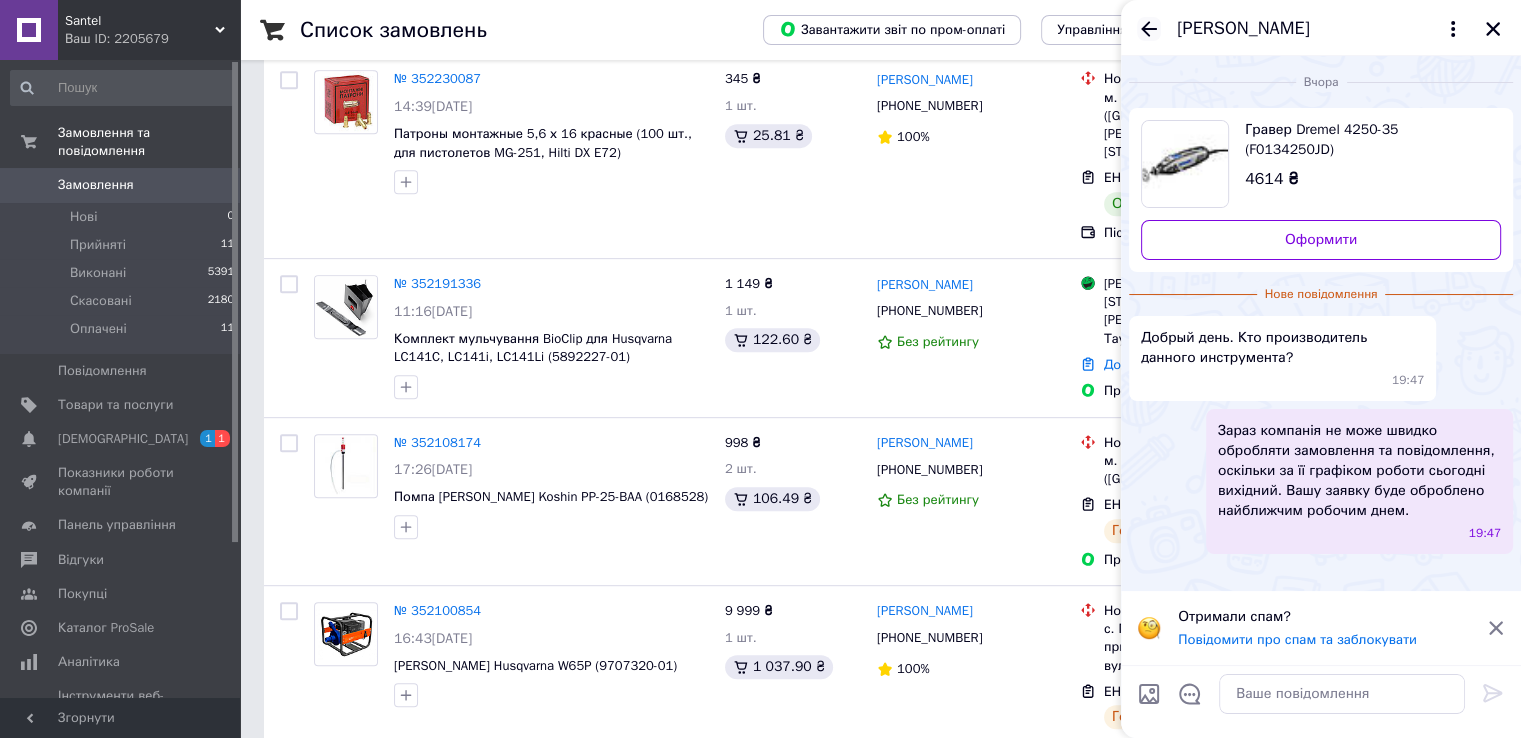 click 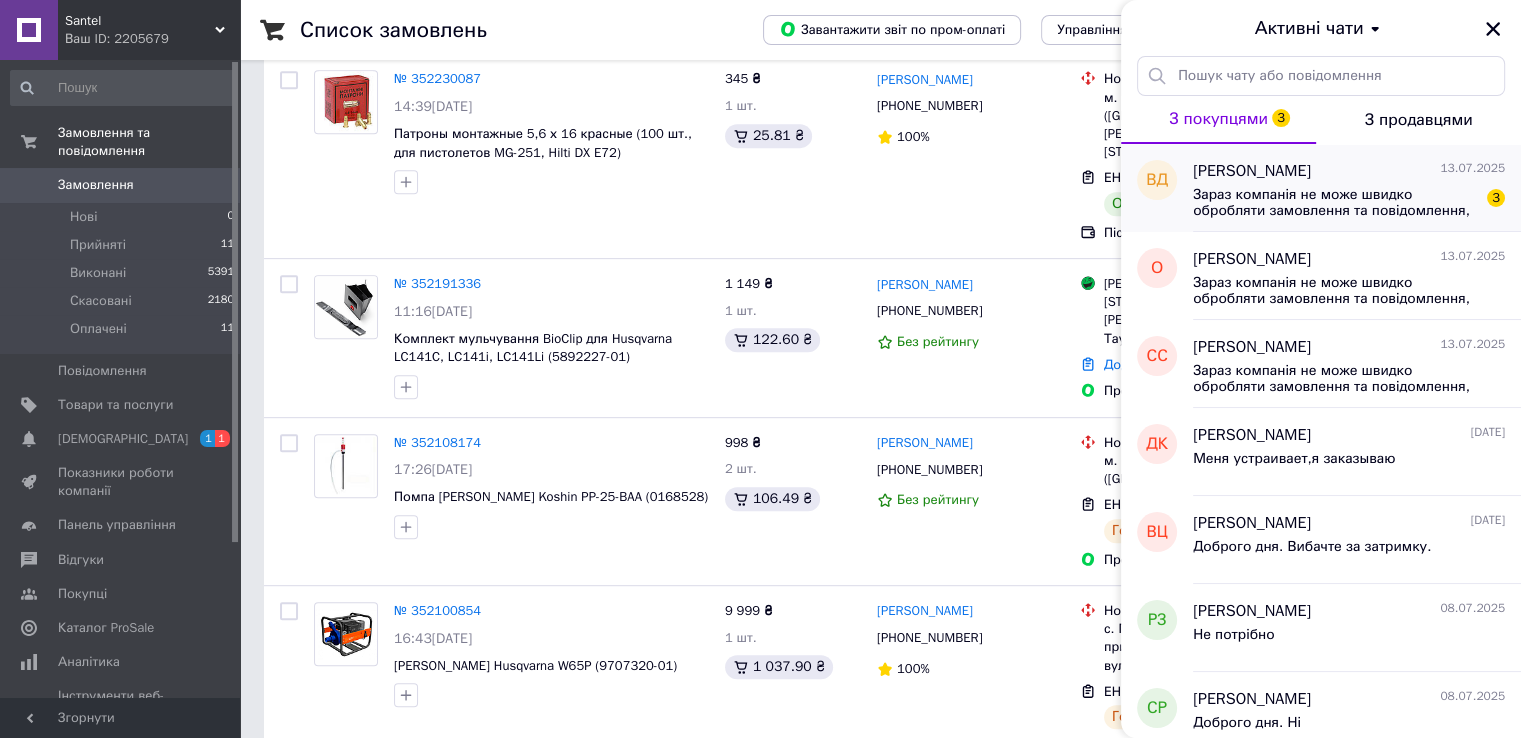 click on "[PERSON_NAME]" at bounding box center (1252, 171) 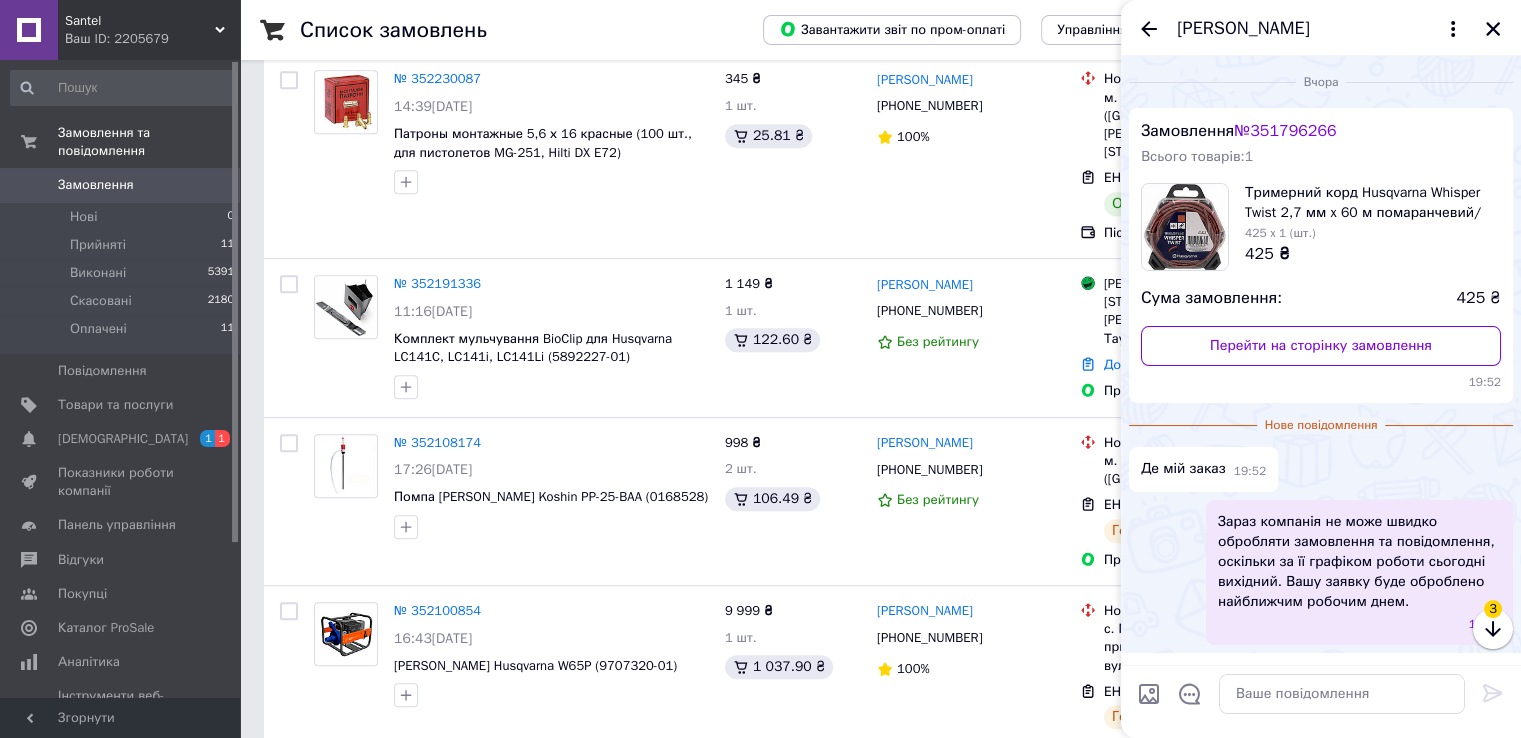 scroll, scrollTop: 62, scrollLeft: 0, axis: vertical 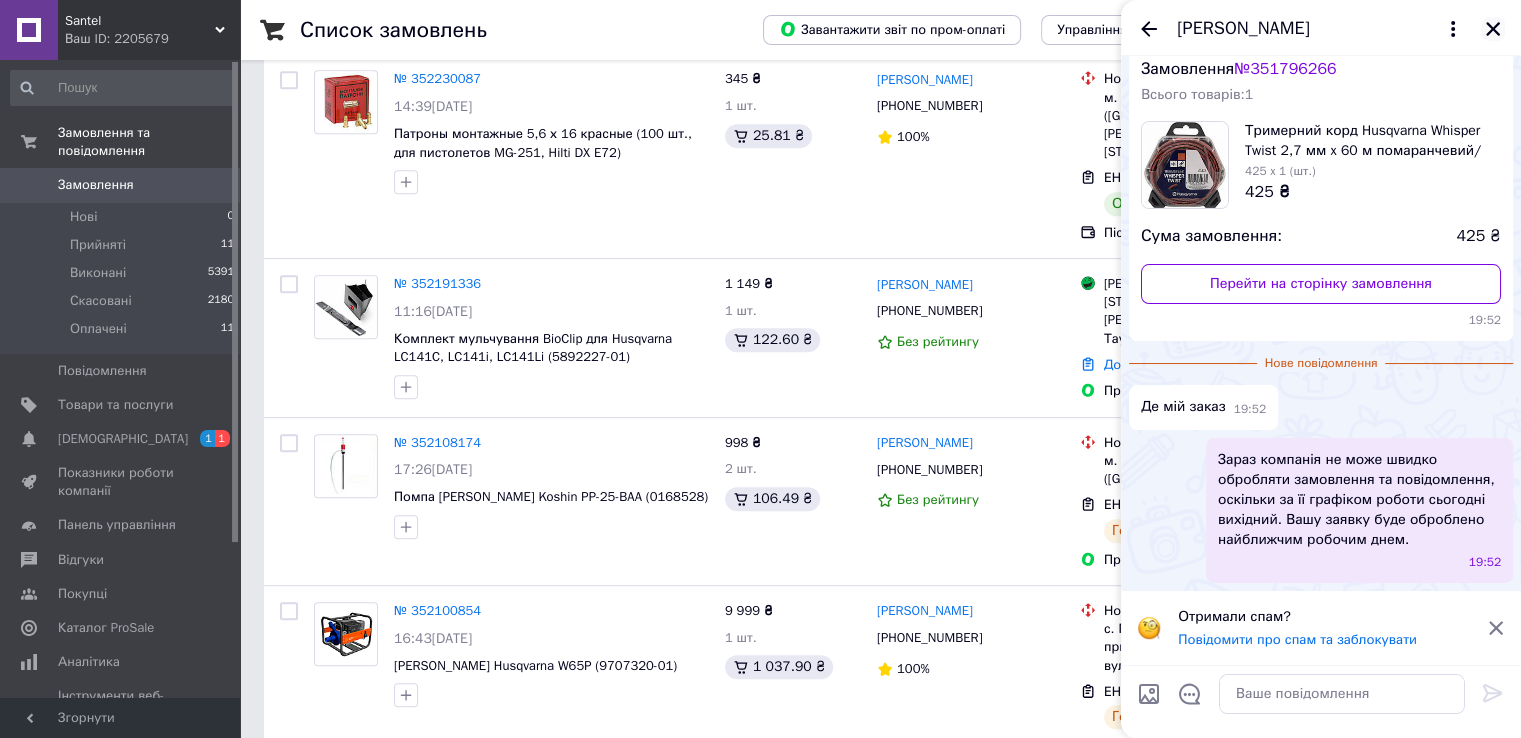 click 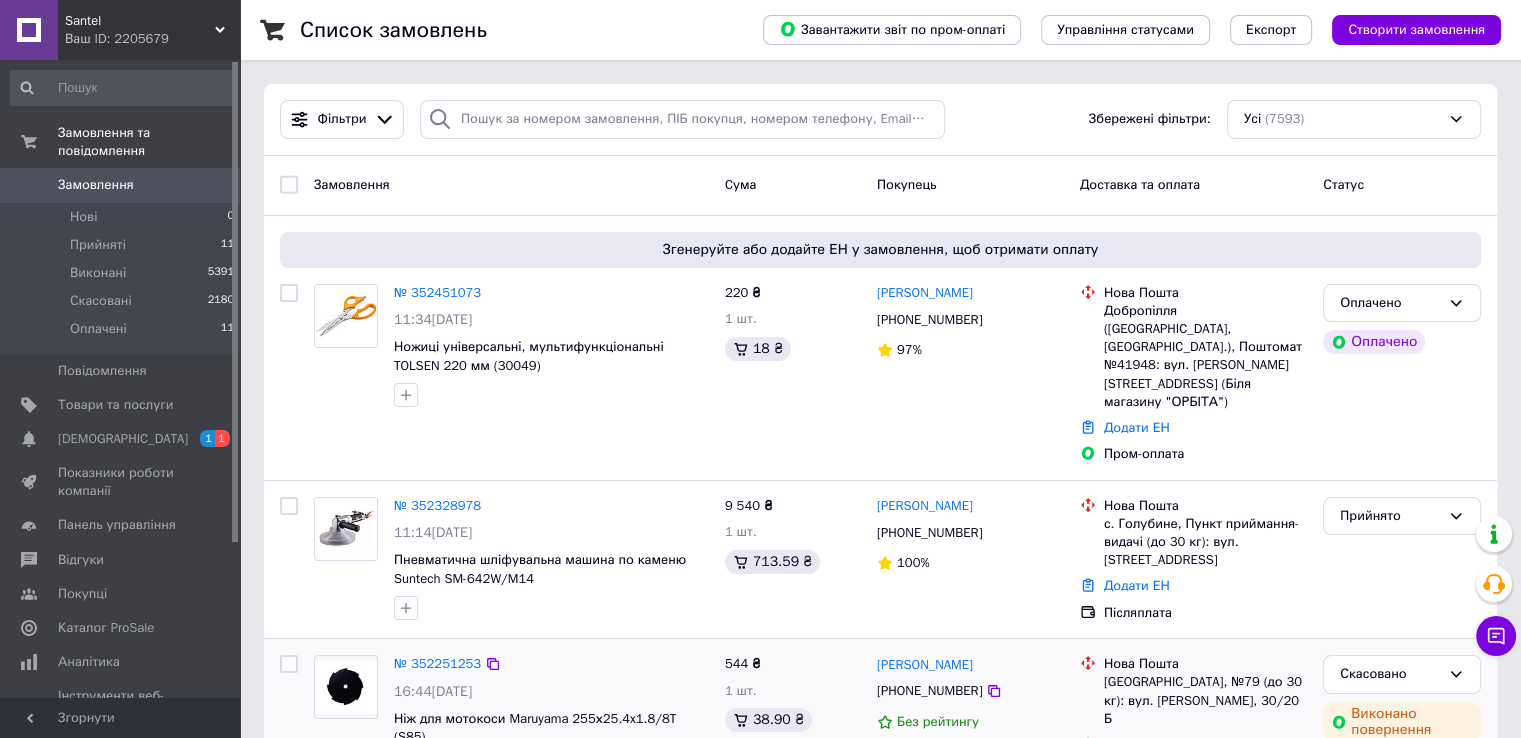 scroll, scrollTop: 300, scrollLeft: 0, axis: vertical 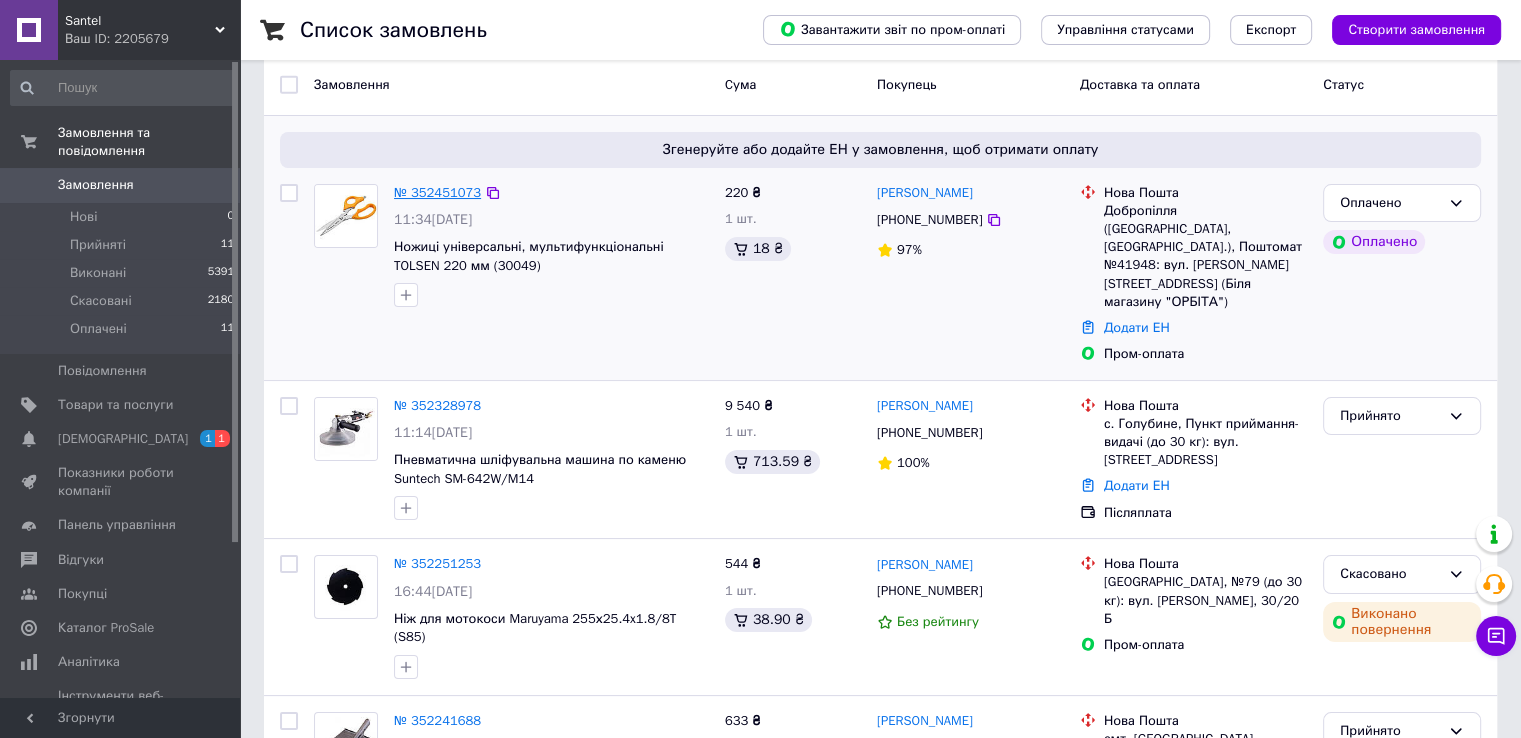 drag, startPoint x: 431, startPoint y: 201, endPoint x: 420, endPoint y: 188, distance: 17.029387 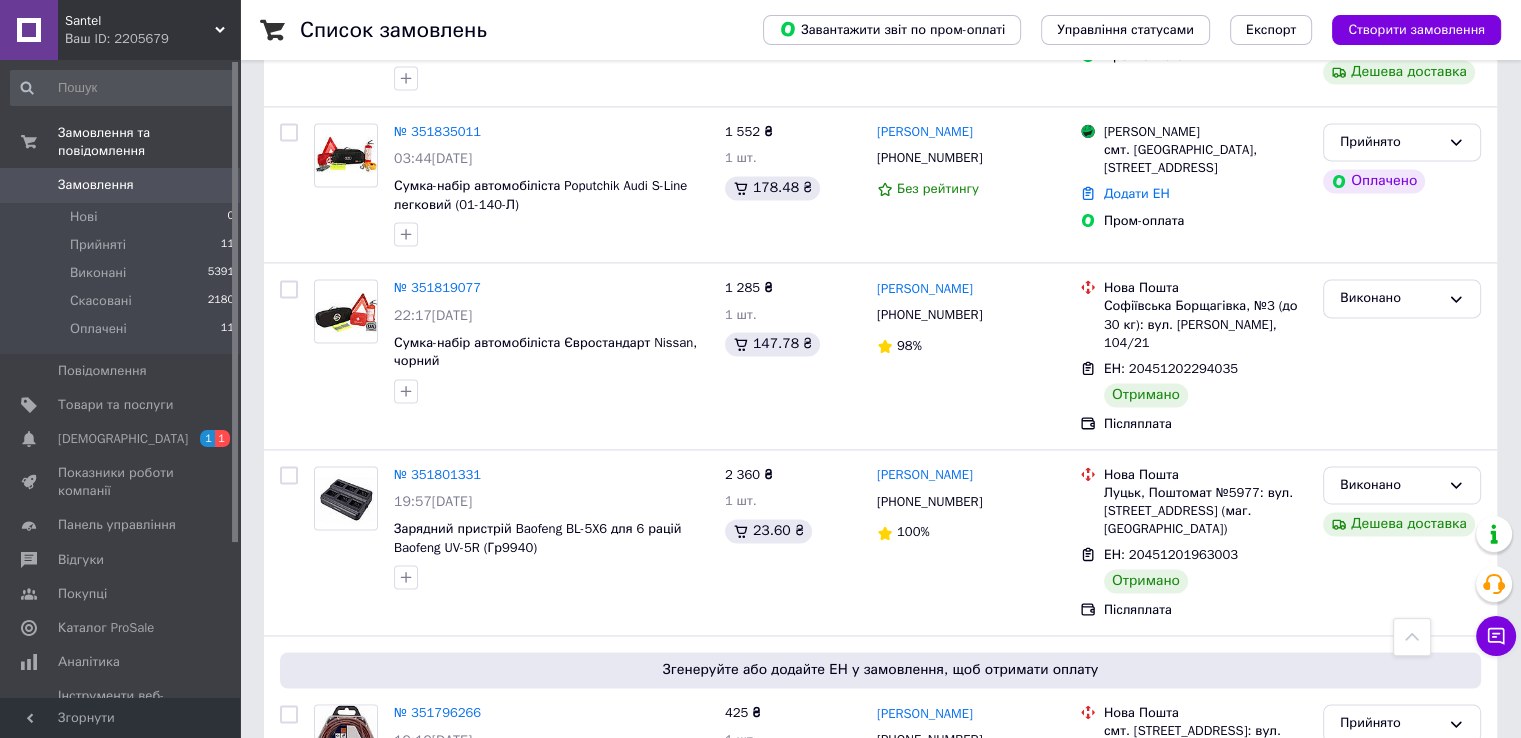 scroll, scrollTop: 3000, scrollLeft: 0, axis: vertical 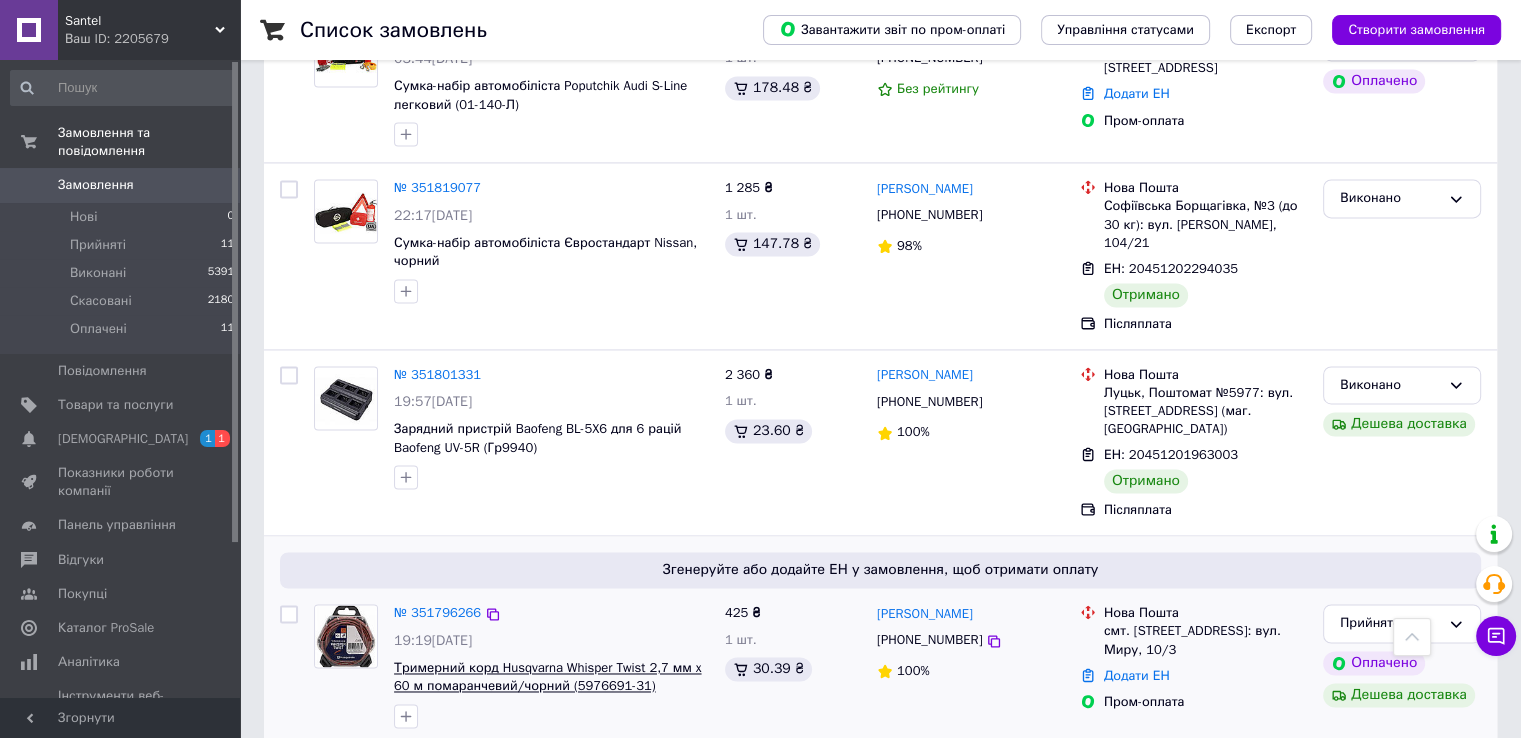 click on "Тримерний корд Husqvarna Whisper Twist 2,7 мм x 60 м помаранчевий/чорний (5976691-31)" at bounding box center (547, 677) 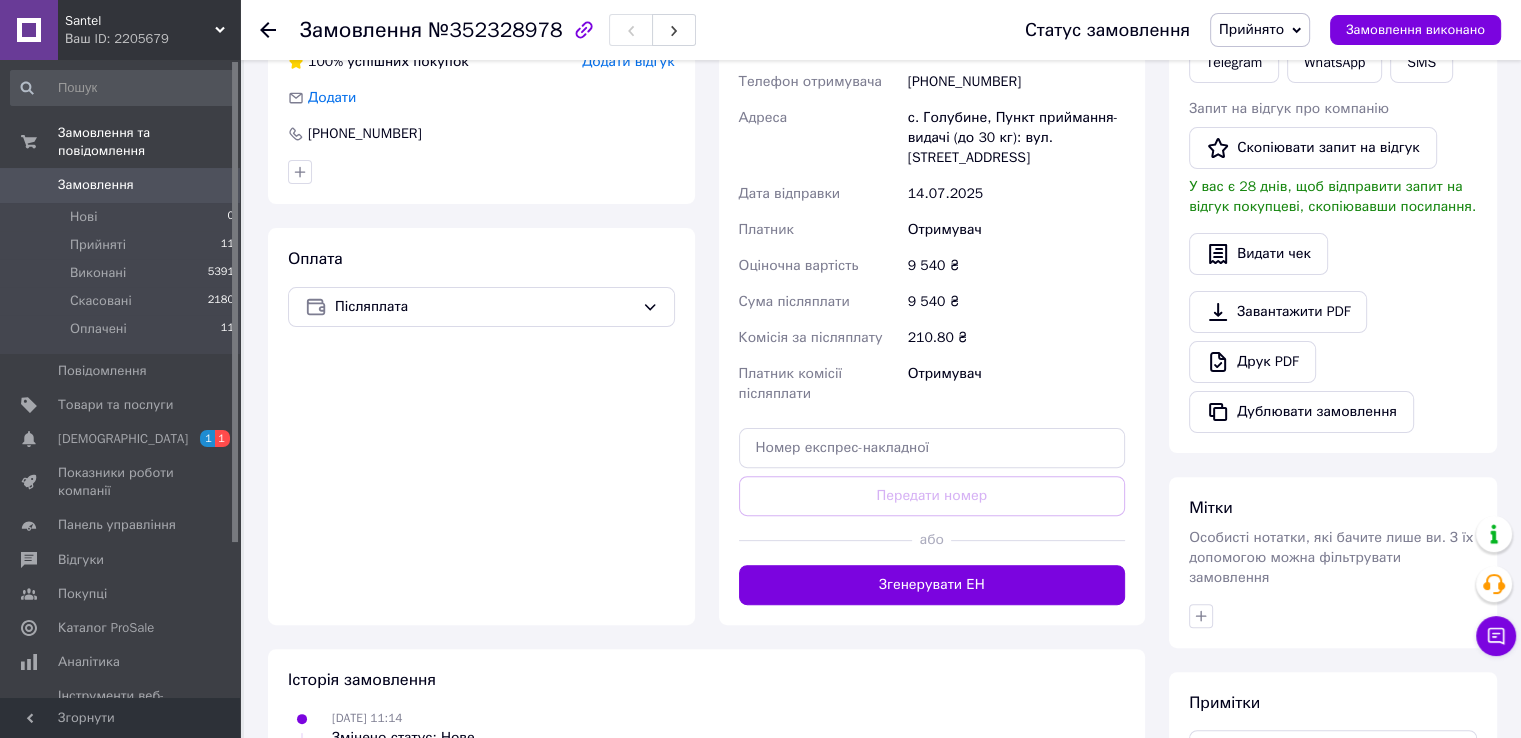 scroll, scrollTop: 394, scrollLeft: 0, axis: vertical 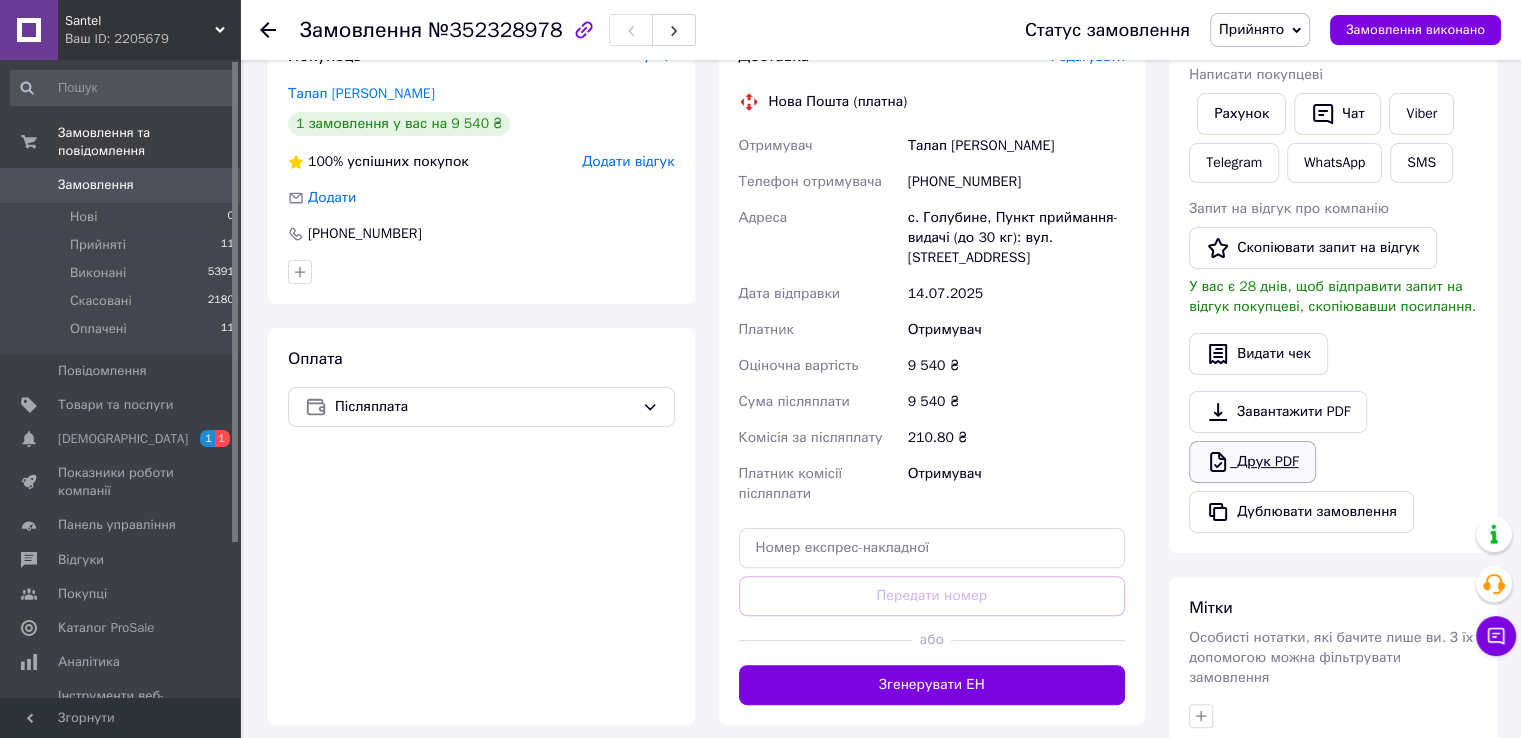 click on "Друк PDF" at bounding box center (1252, 462) 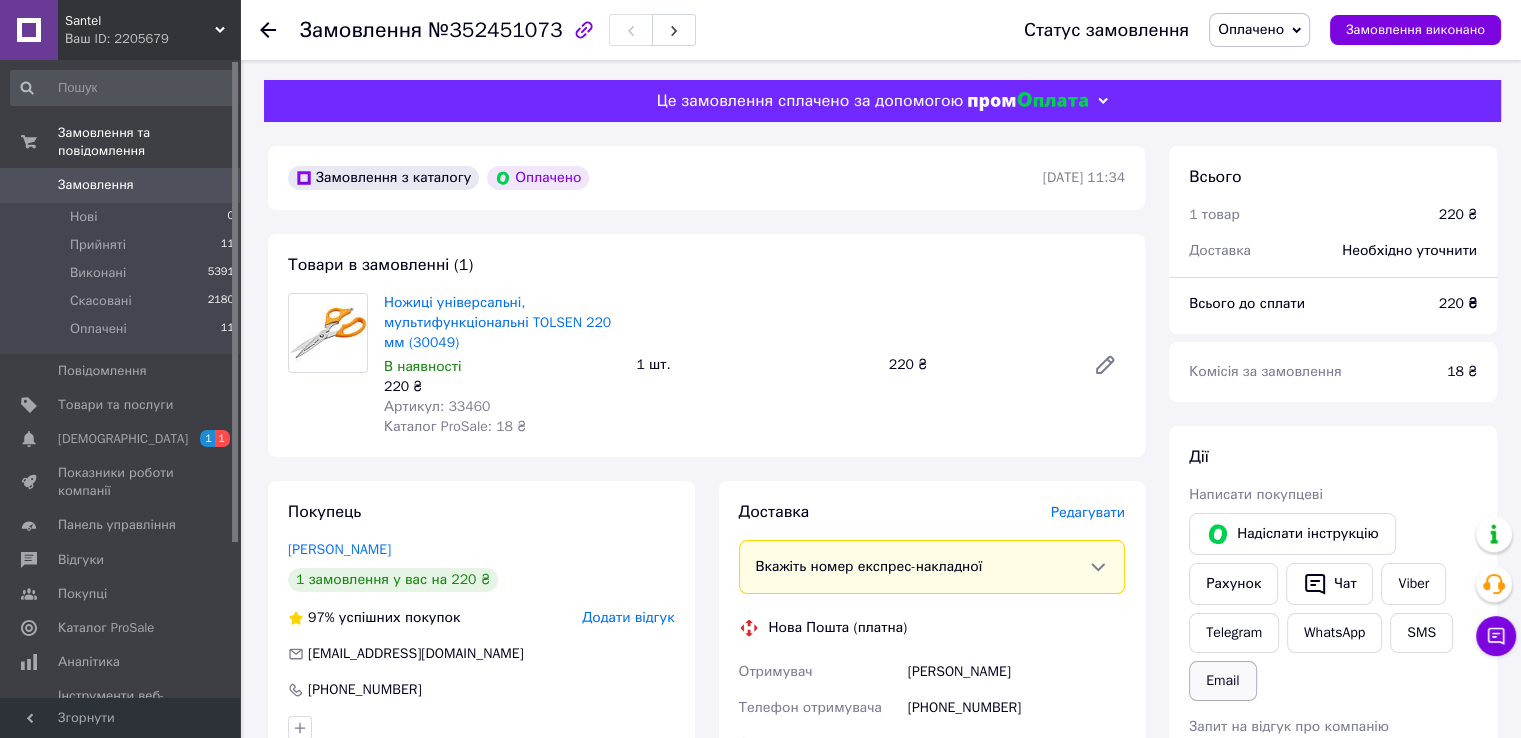 scroll, scrollTop: 300, scrollLeft: 0, axis: vertical 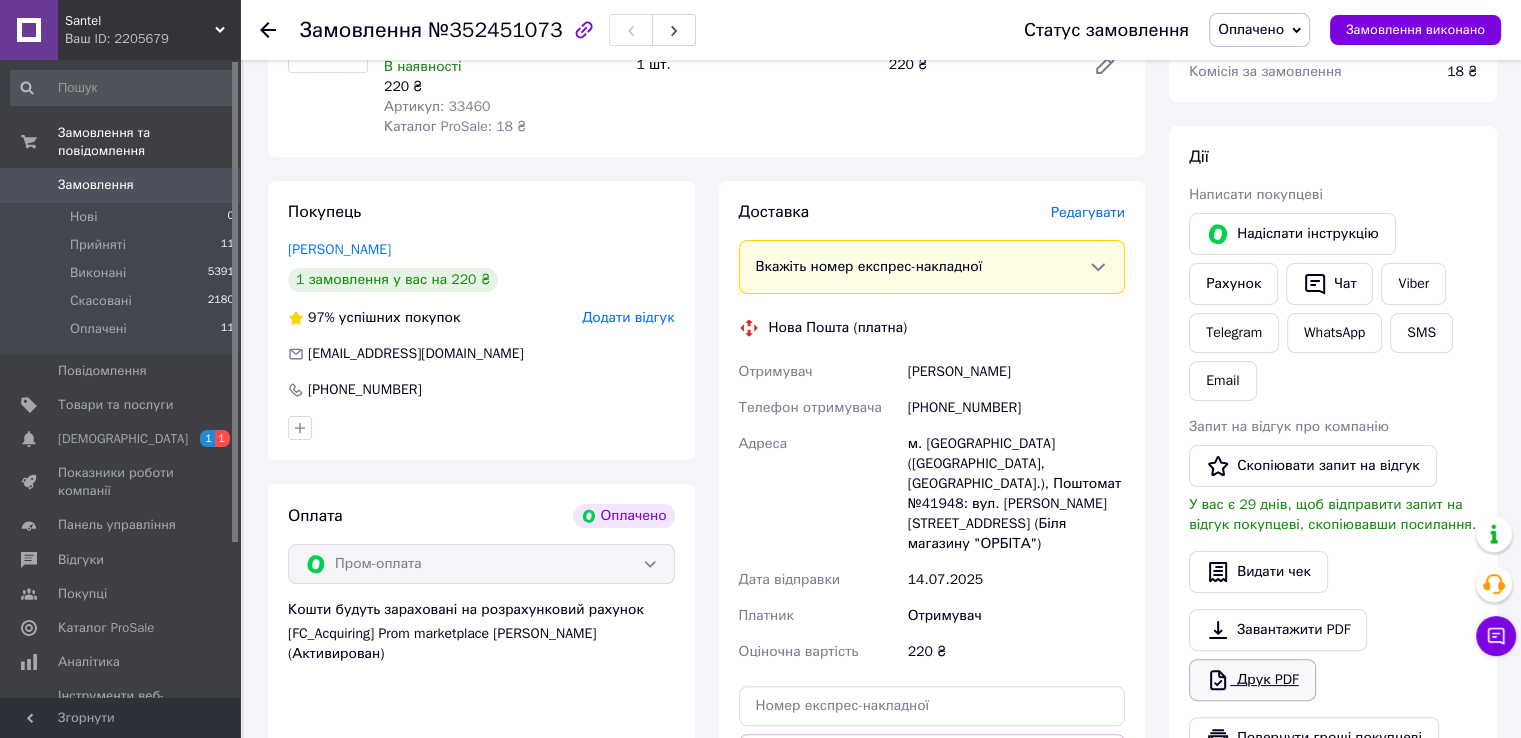 click on "Друк PDF" at bounding box center (1252, 680) 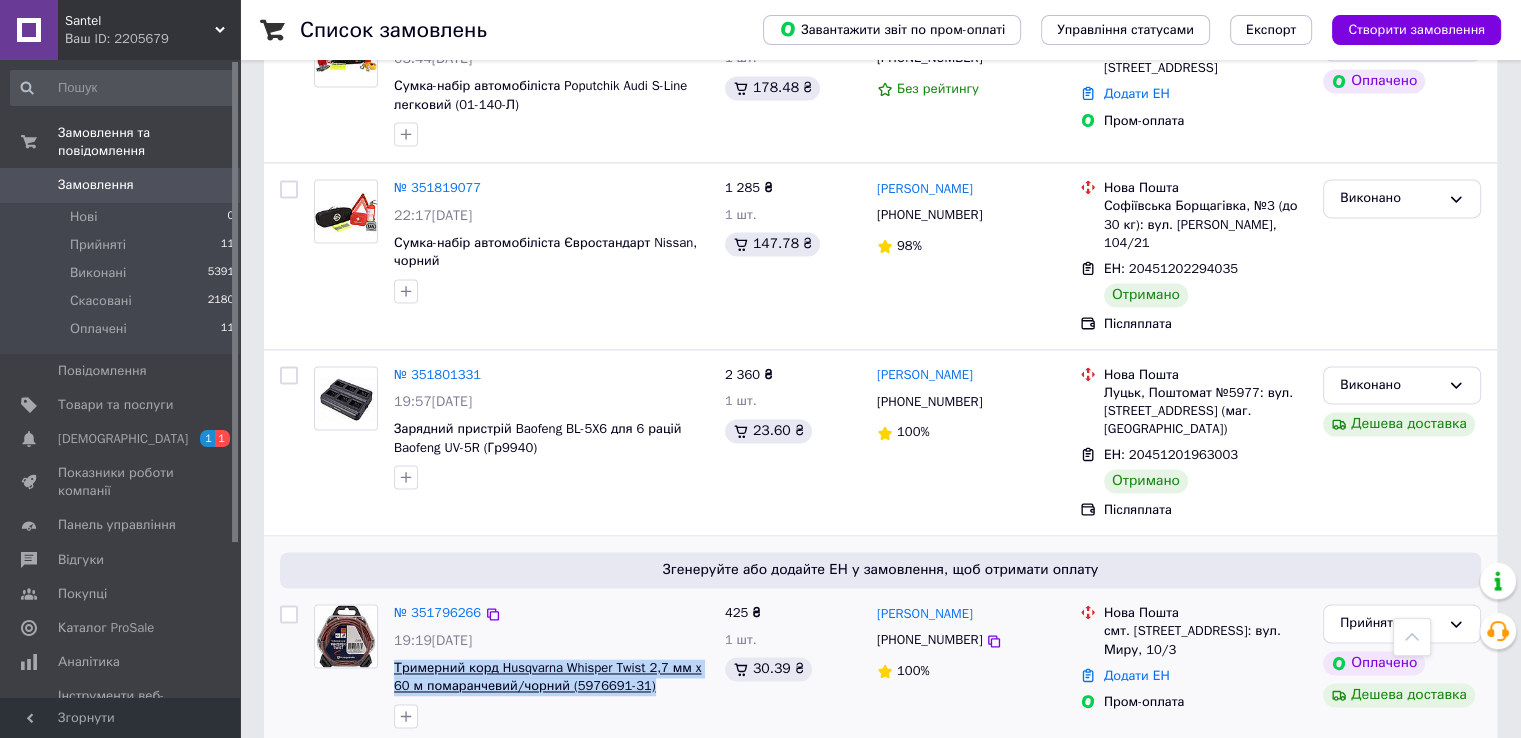 drag, startPoint x: 404, startPoint y: 502, endPoint x: 395, endPoint y: 484, distance: 20.12461 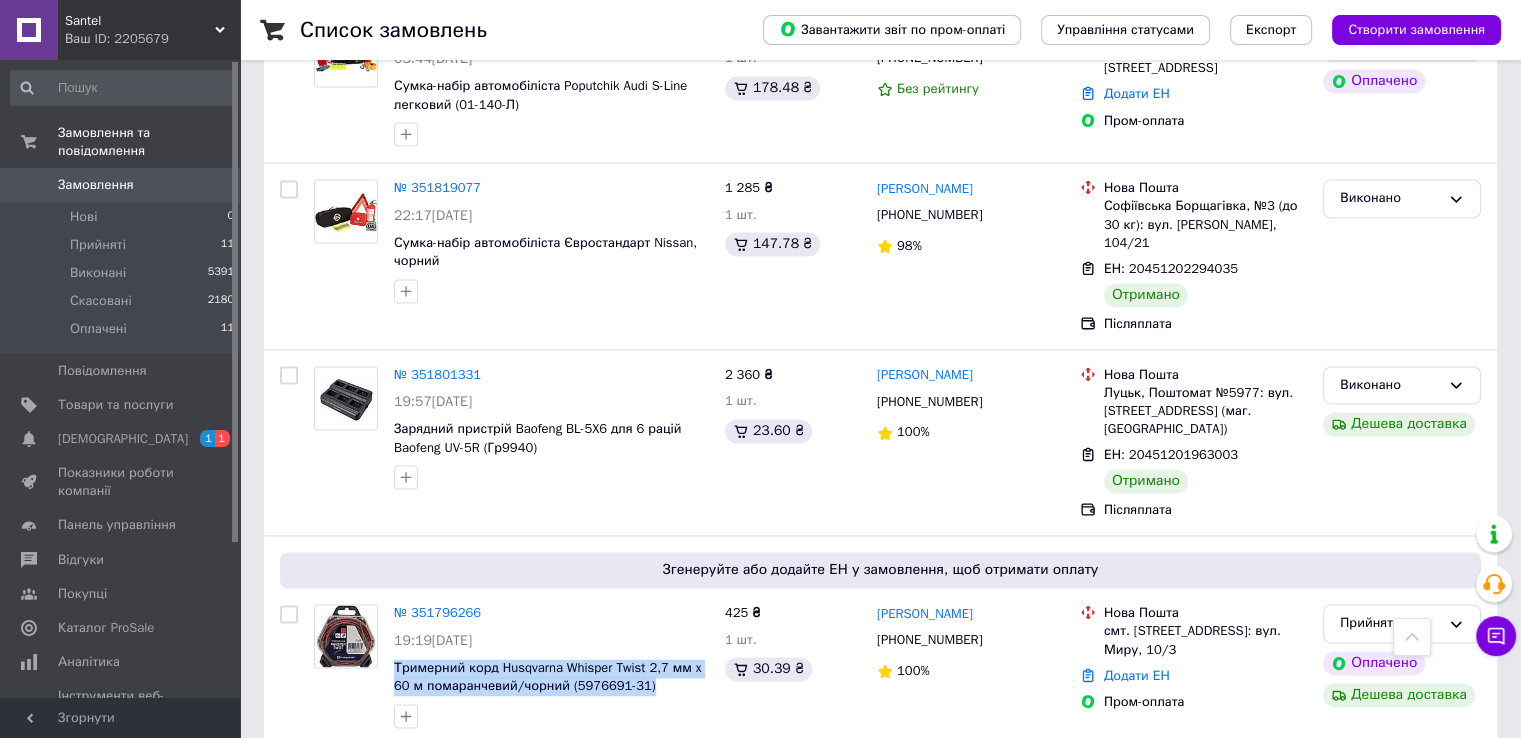 scroll, scrollTop: 3200, scrollLeft: 0, axis: vertical 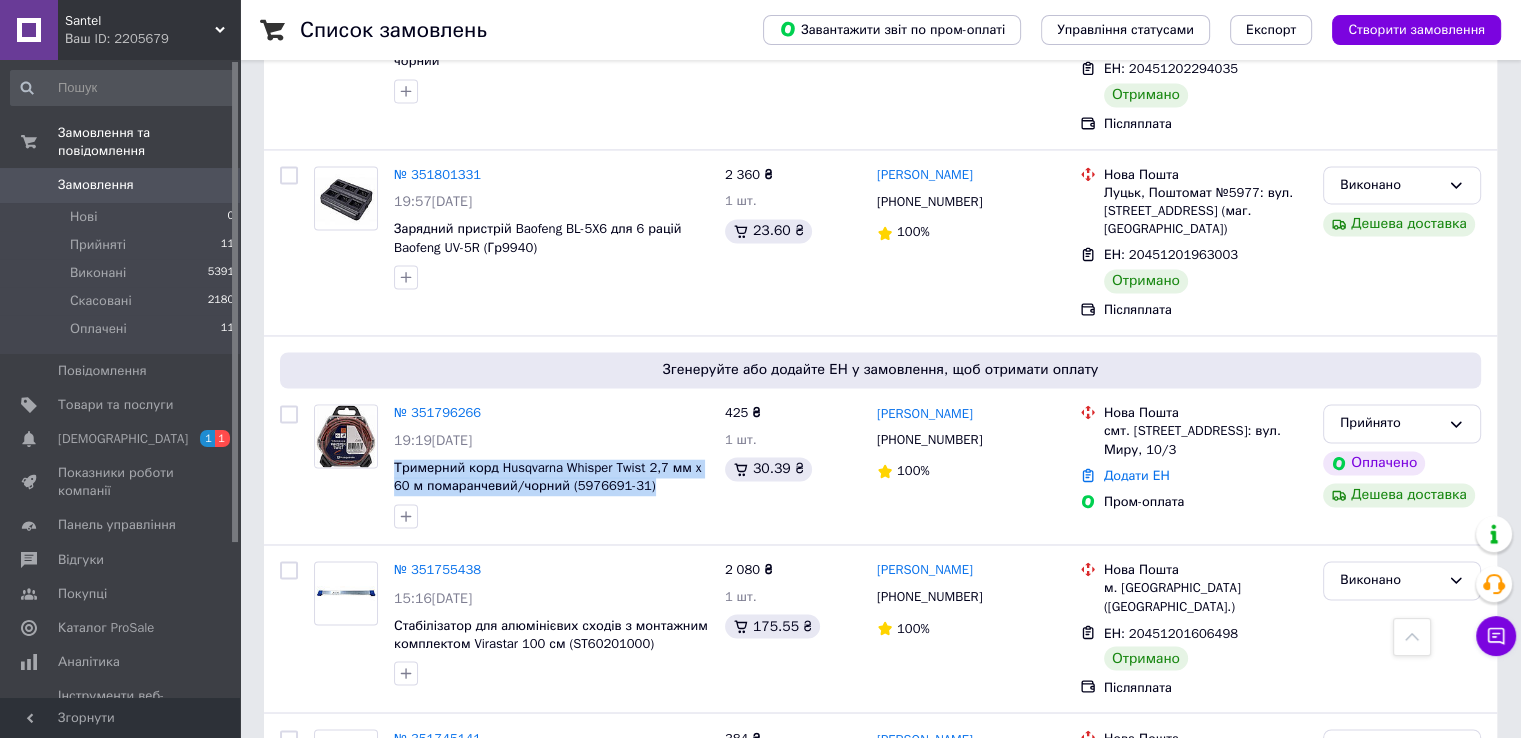 click on "№ 351796266" at bounding box center (437, 412) 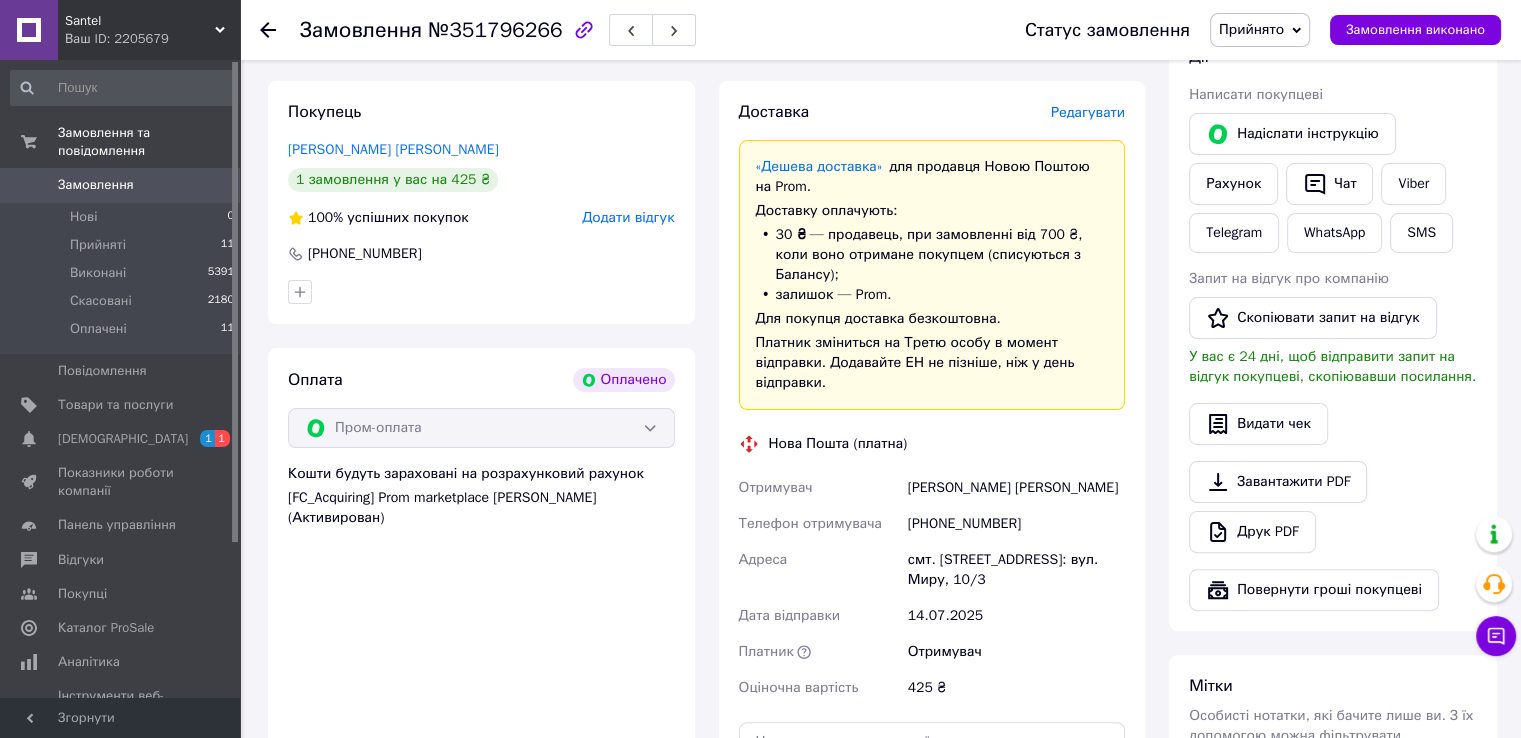 scroll, scrollTop: 600, scrollLeft: 0, axis: vertical 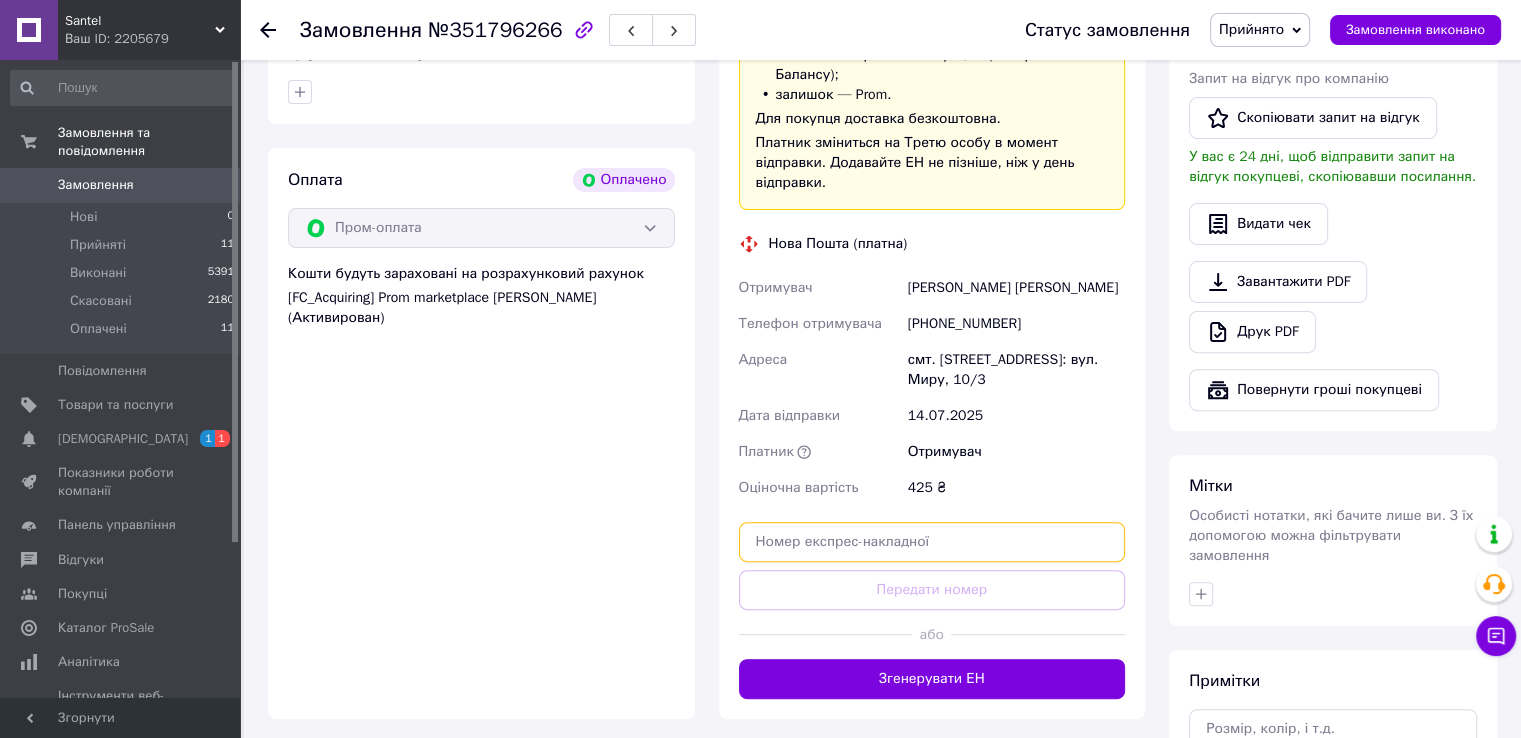 click at bounding box center [932, 542] 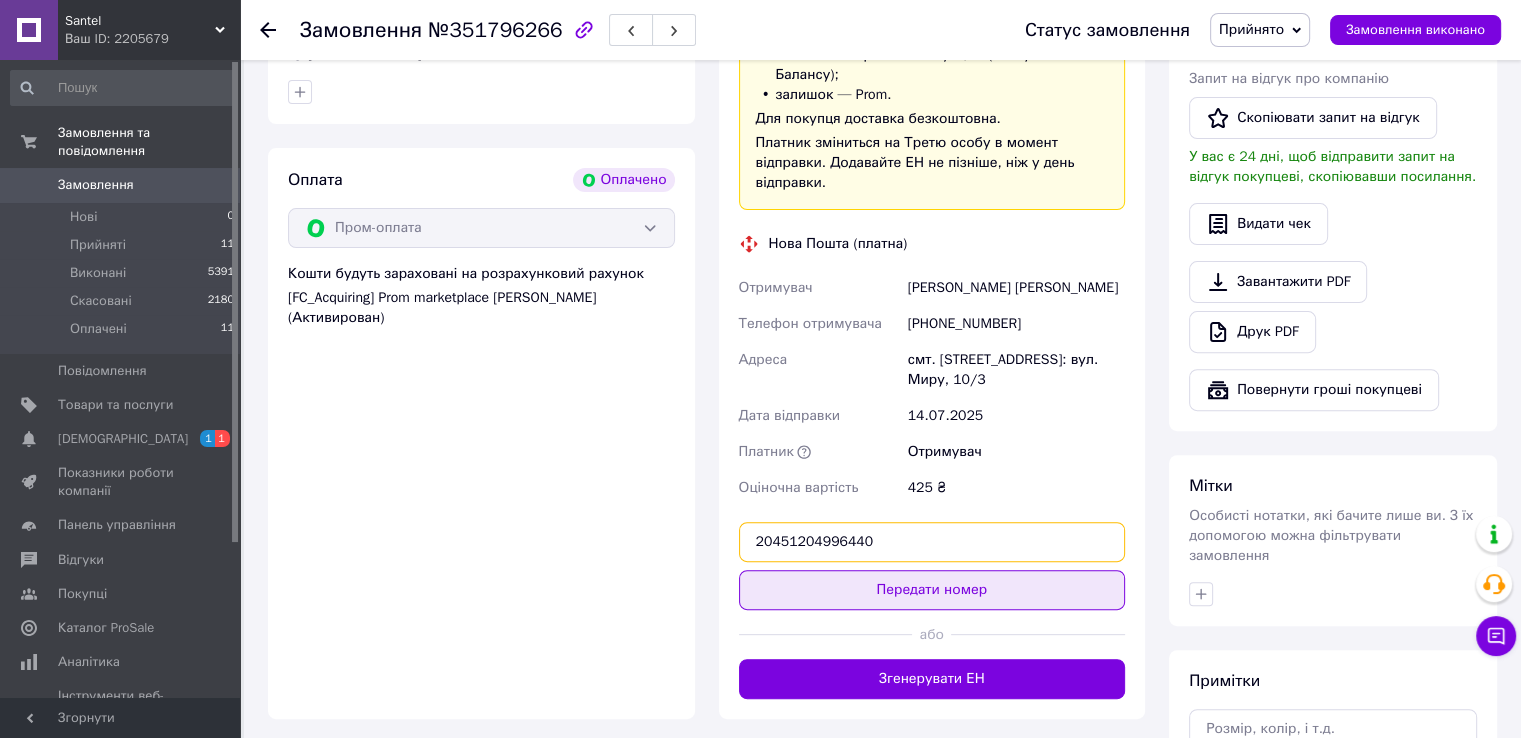 type on "20451204996440" 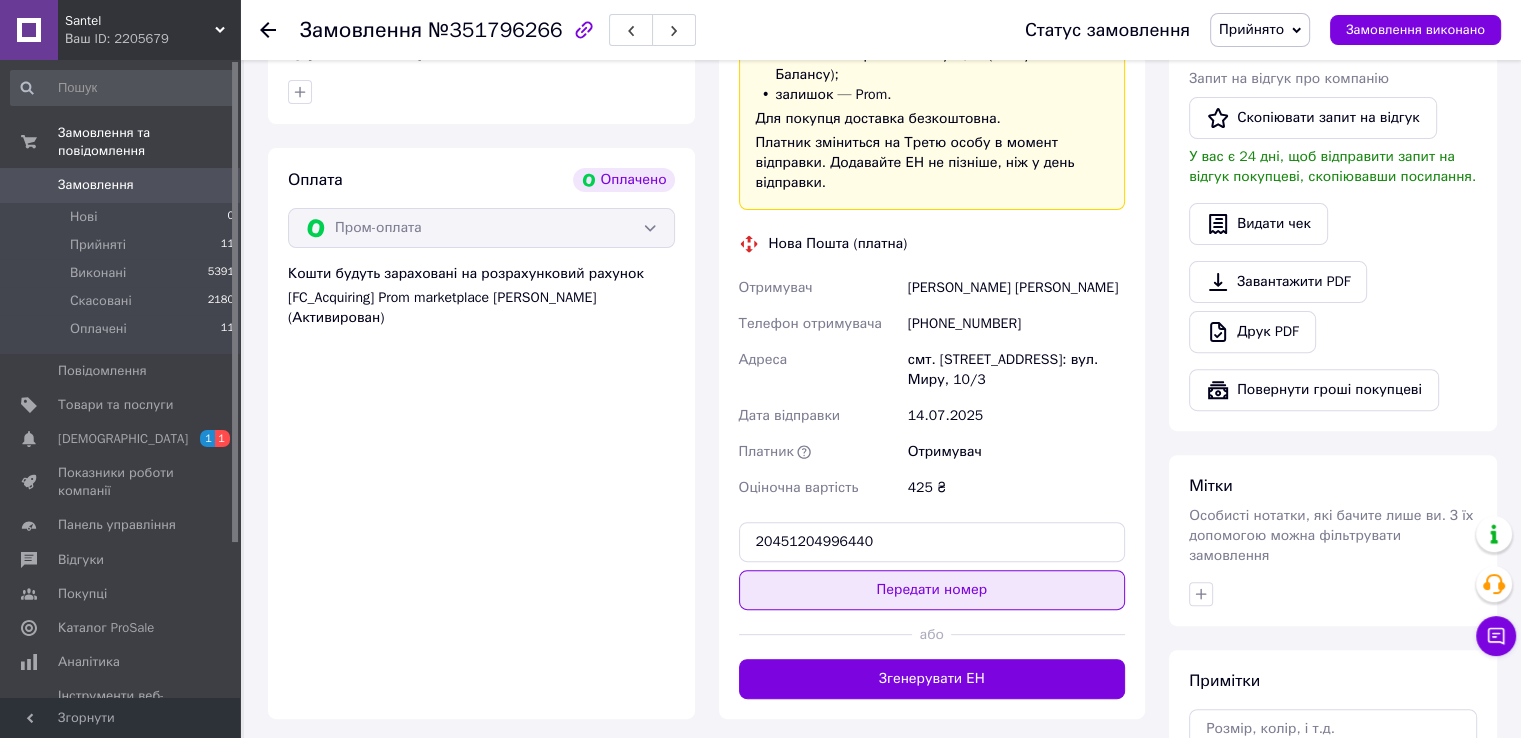 click on "Передати номер" at bounding box center [932, 590] 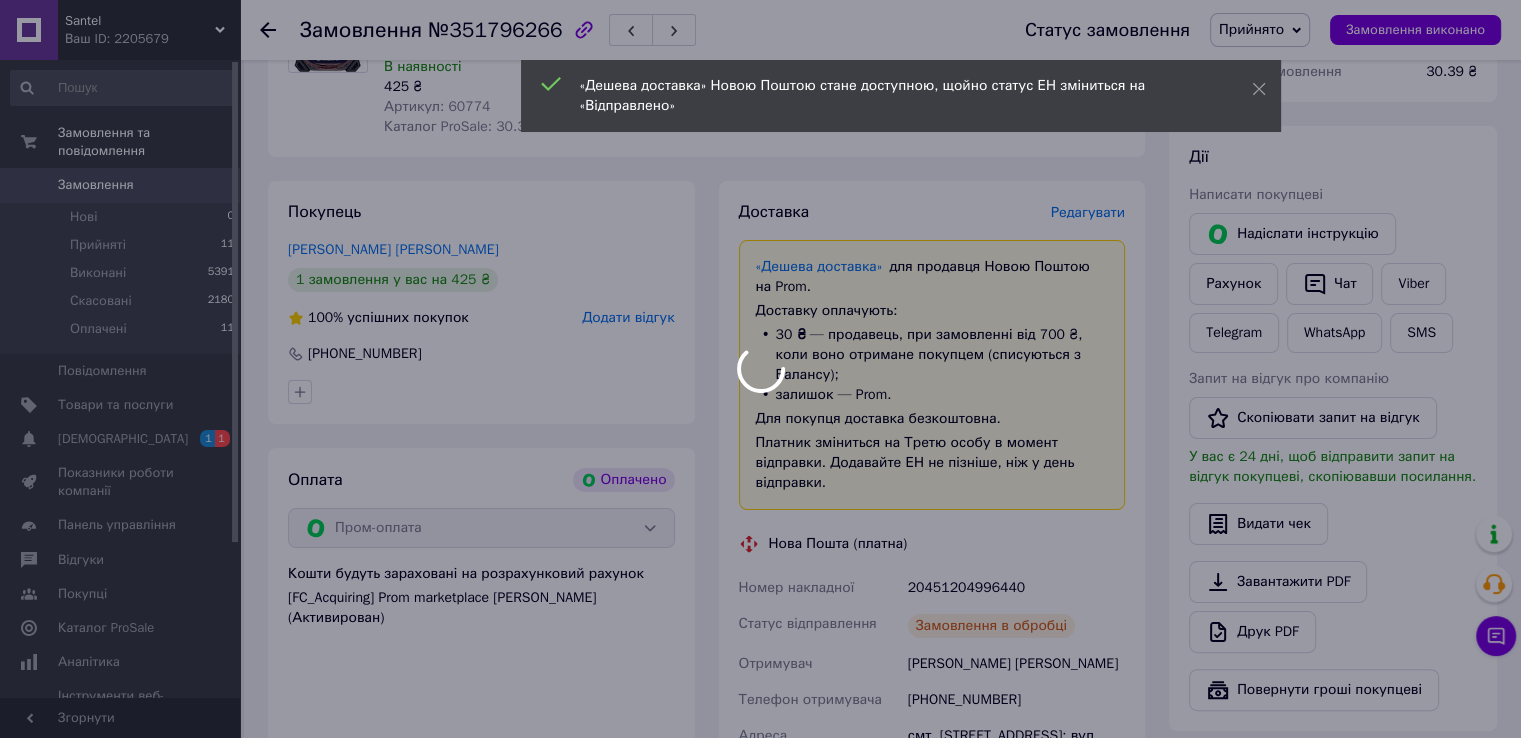scroll, scrollTop: 200, scrollLeft: 0, axis: vertical 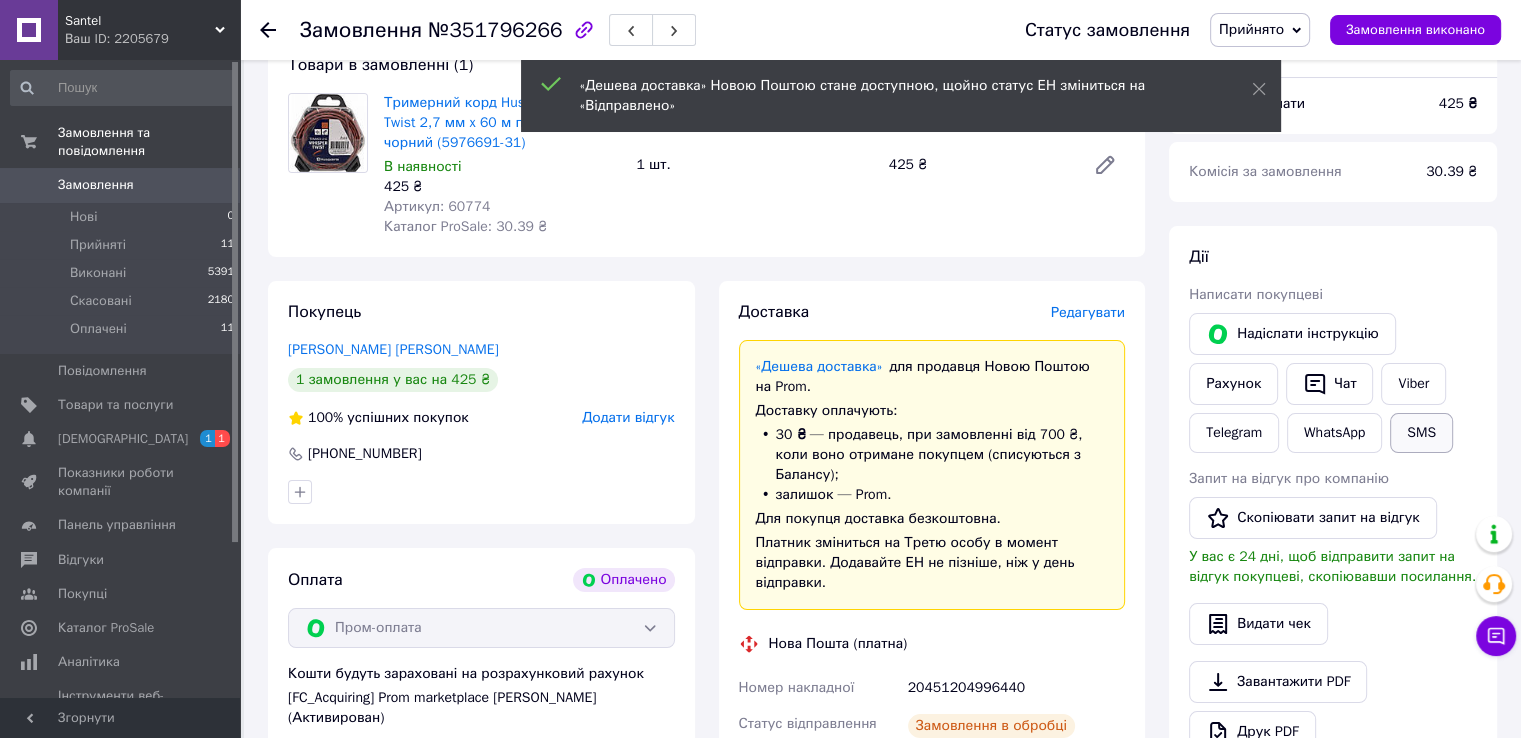 click on "SMS" at bounding box center [1421, 433] 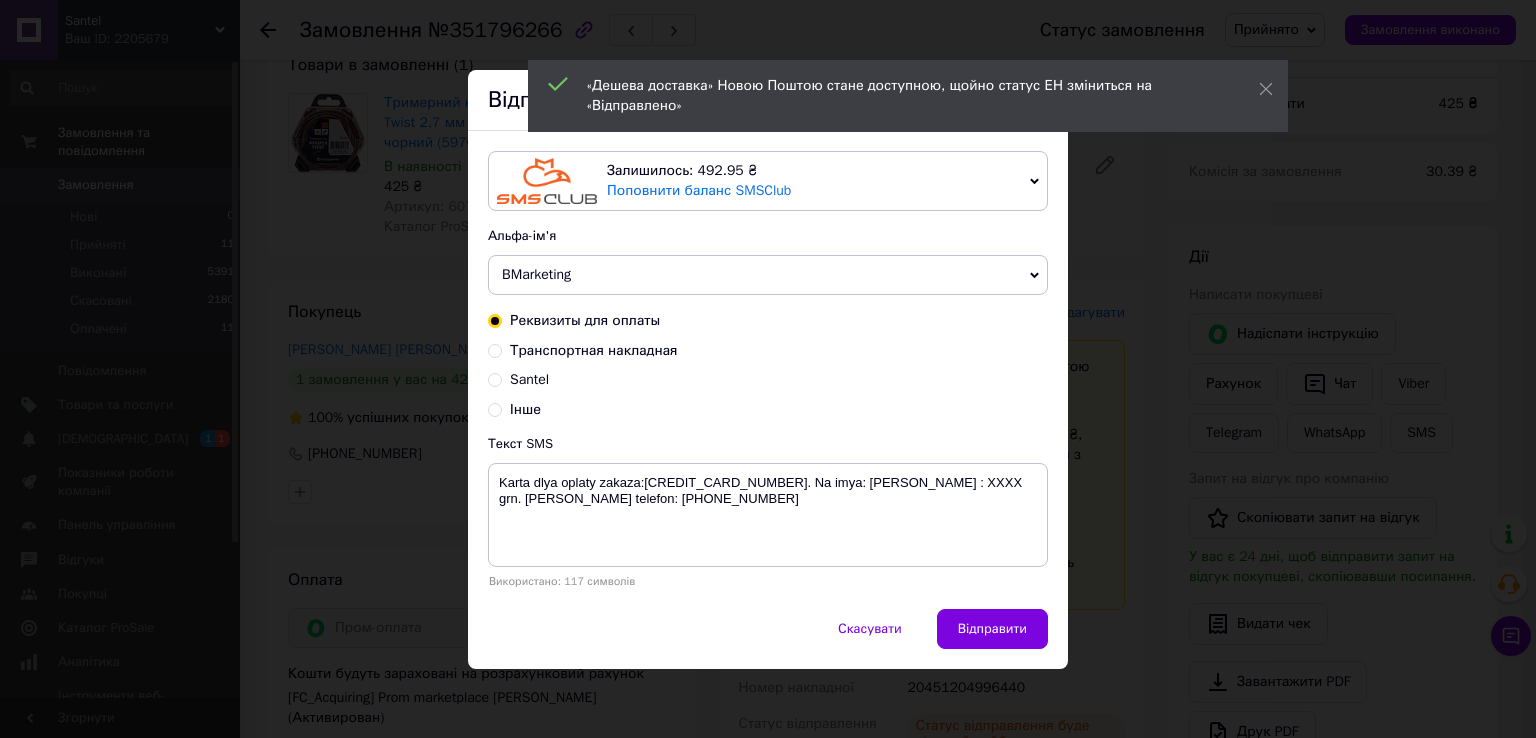 click on "Реквизиты для оплаты Транспортная накладная Santel  Інше" at bounding box center (768, 365) 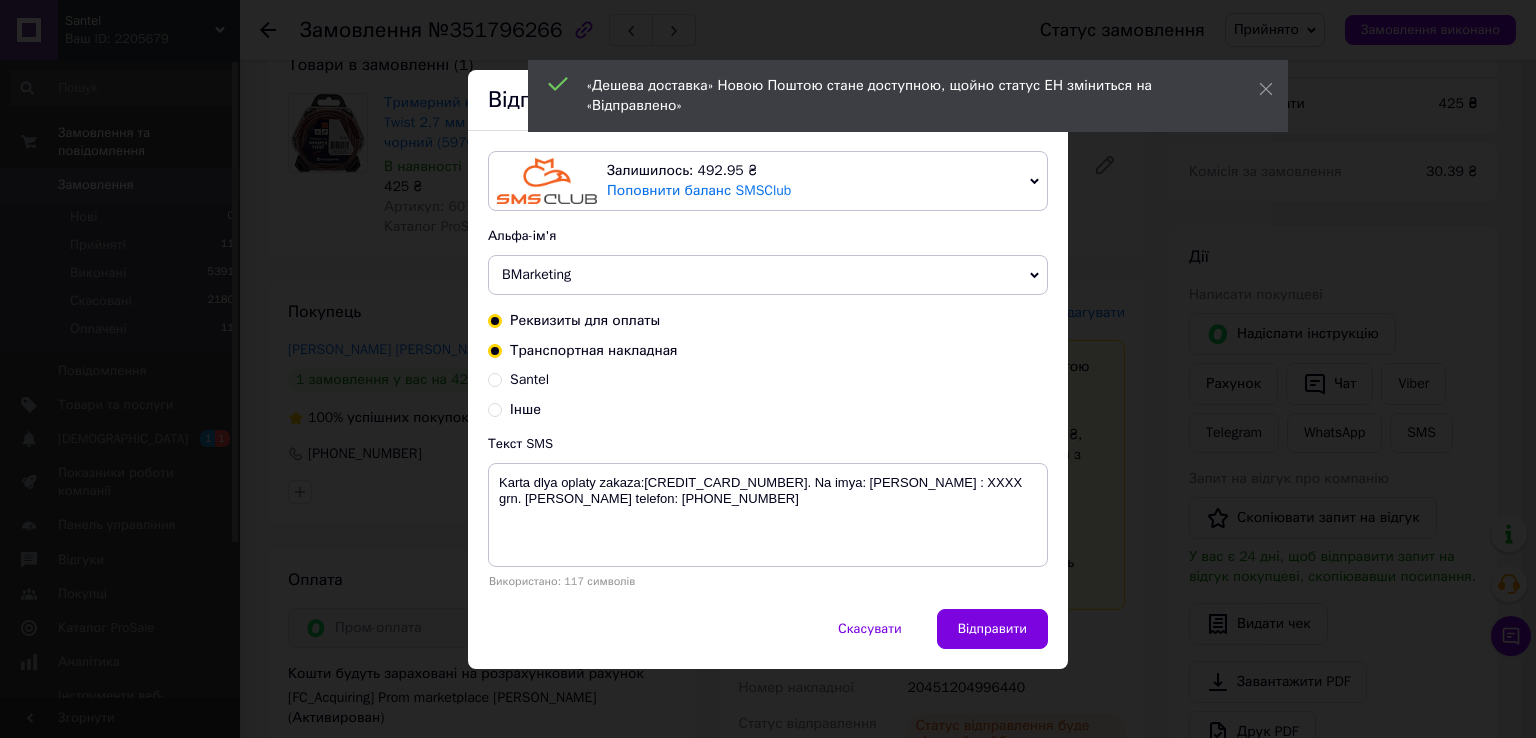 radio on "true" 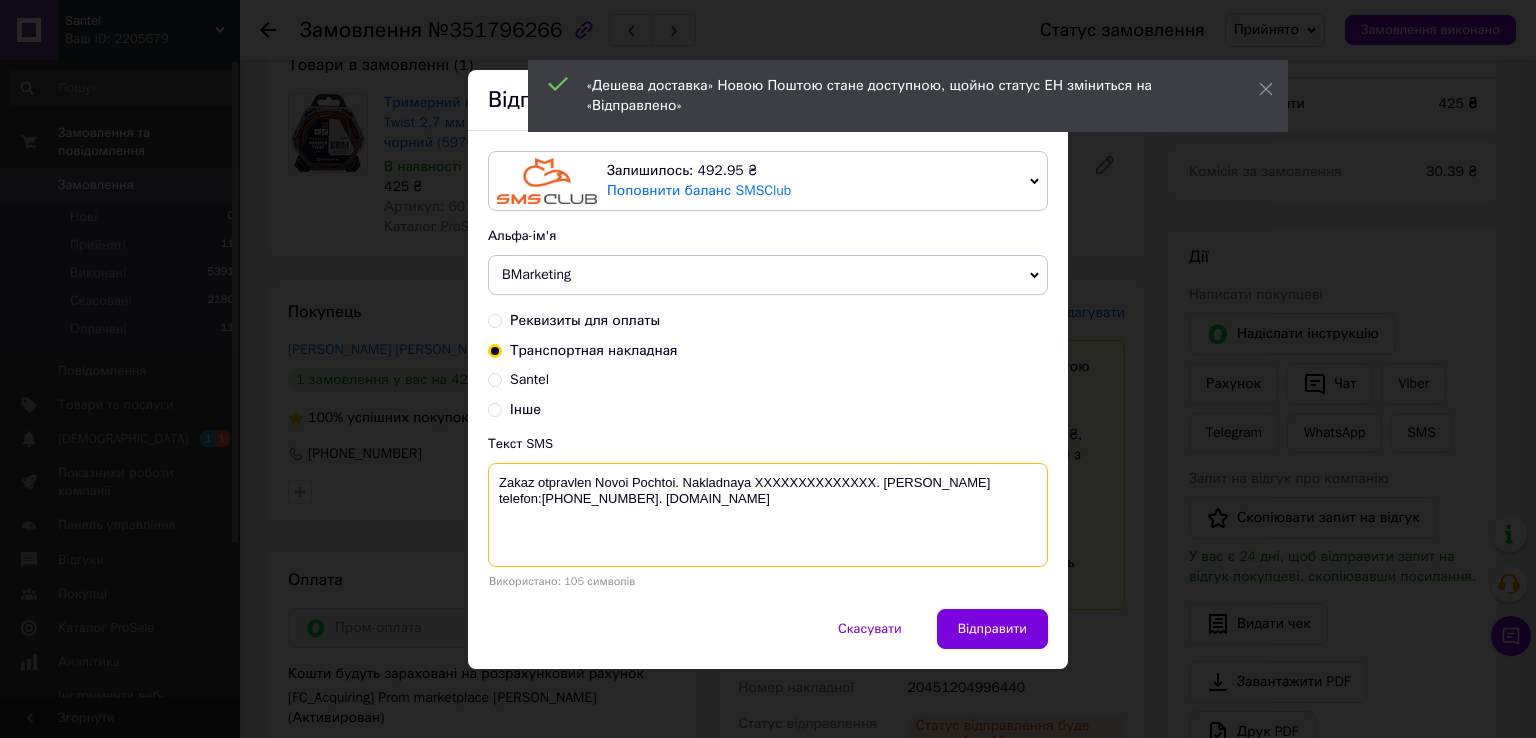 click on "Zakaz otpravlen Novoi Pochtoi. Nakladnaya XXXXXXXXXXXXXX. [PERSON_NAME] telefon:[PHONE_NUMBER]. [DOMAIN_NAME]" at bounding box center [768, 515] 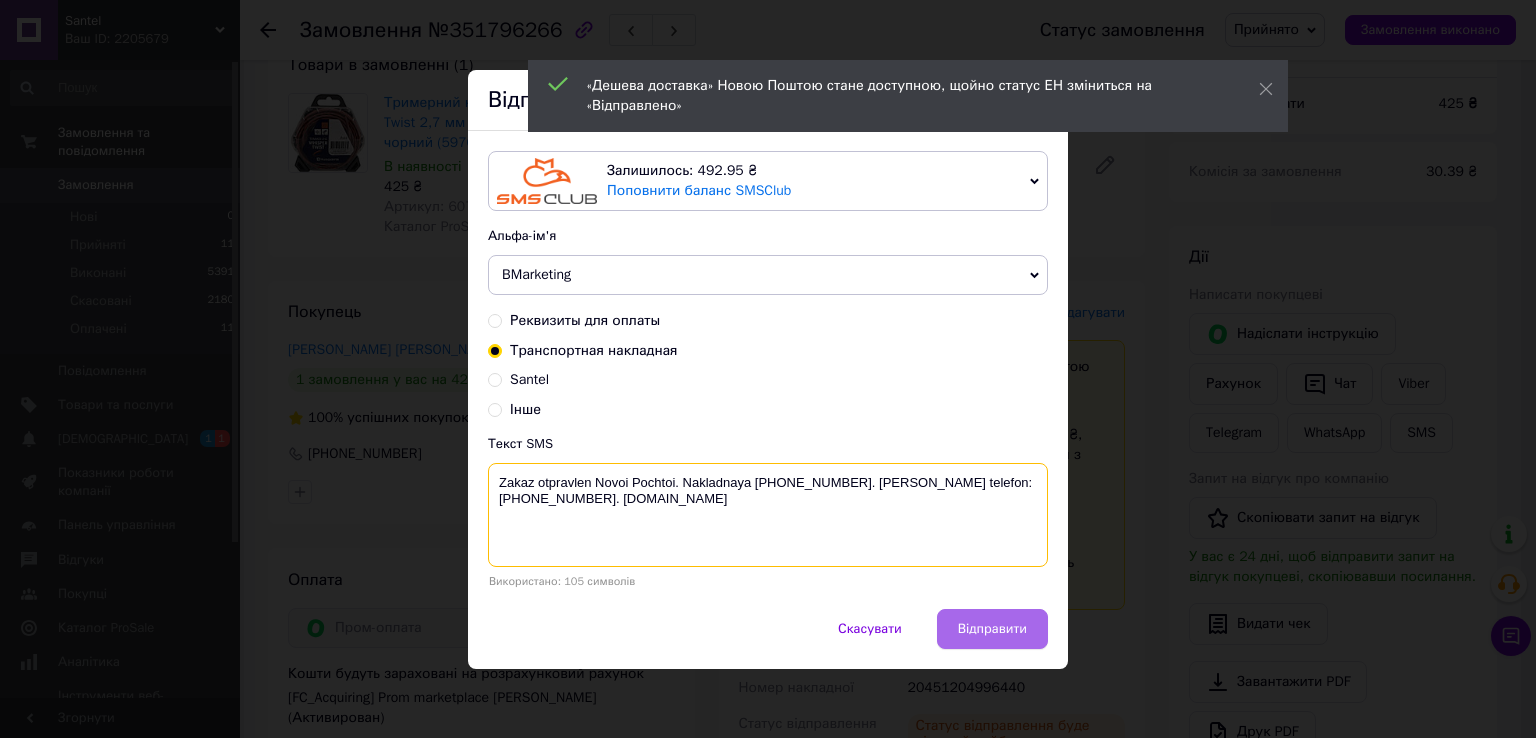 type on "Zakaz otpravlen Novoi Pochtoi. Nakladnaya [PHONE_NUMBER]. [PERSON_NAME] telefon:[PHONE_NUMBER]. [DOMAIN_NAME]" 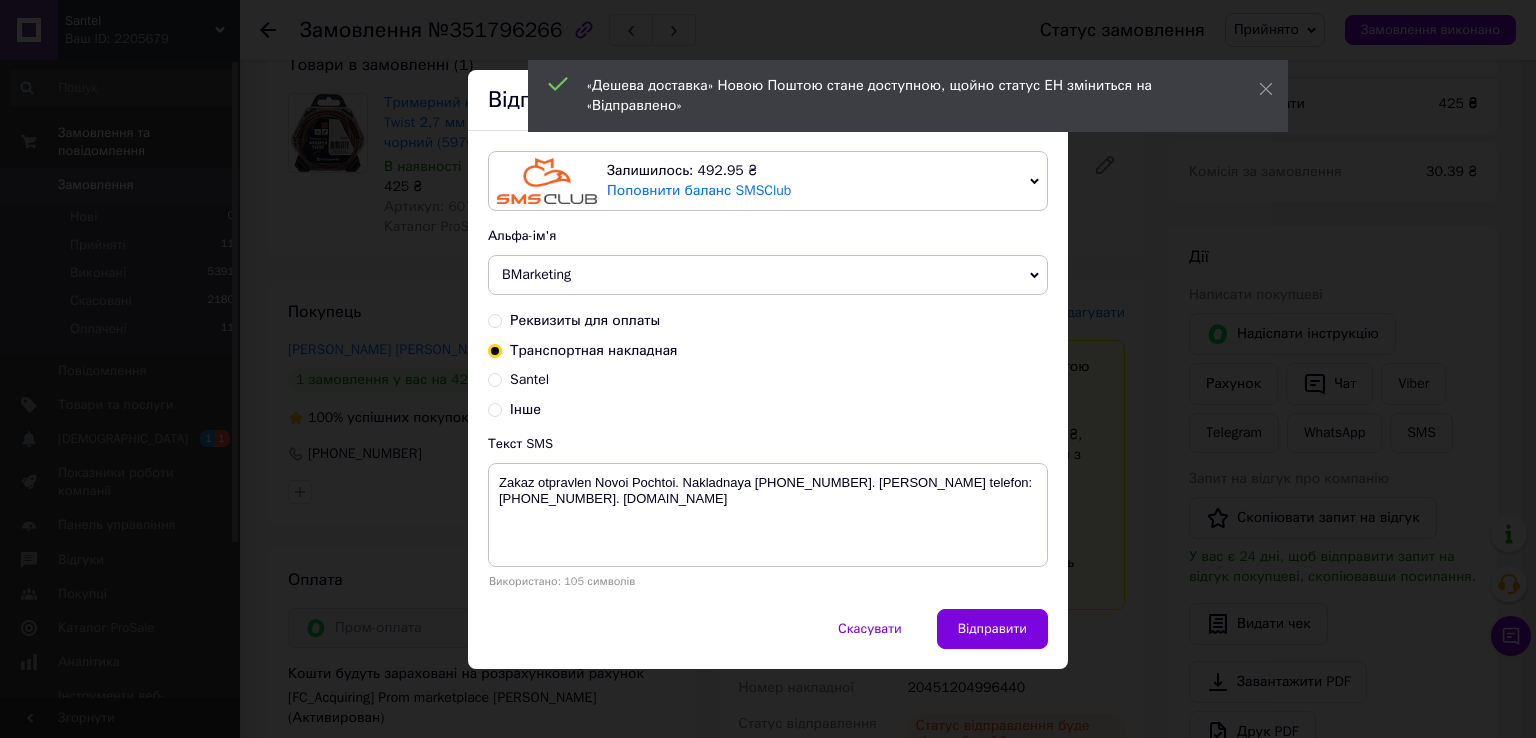click on "Відправити" at bounding box center (992, 629) 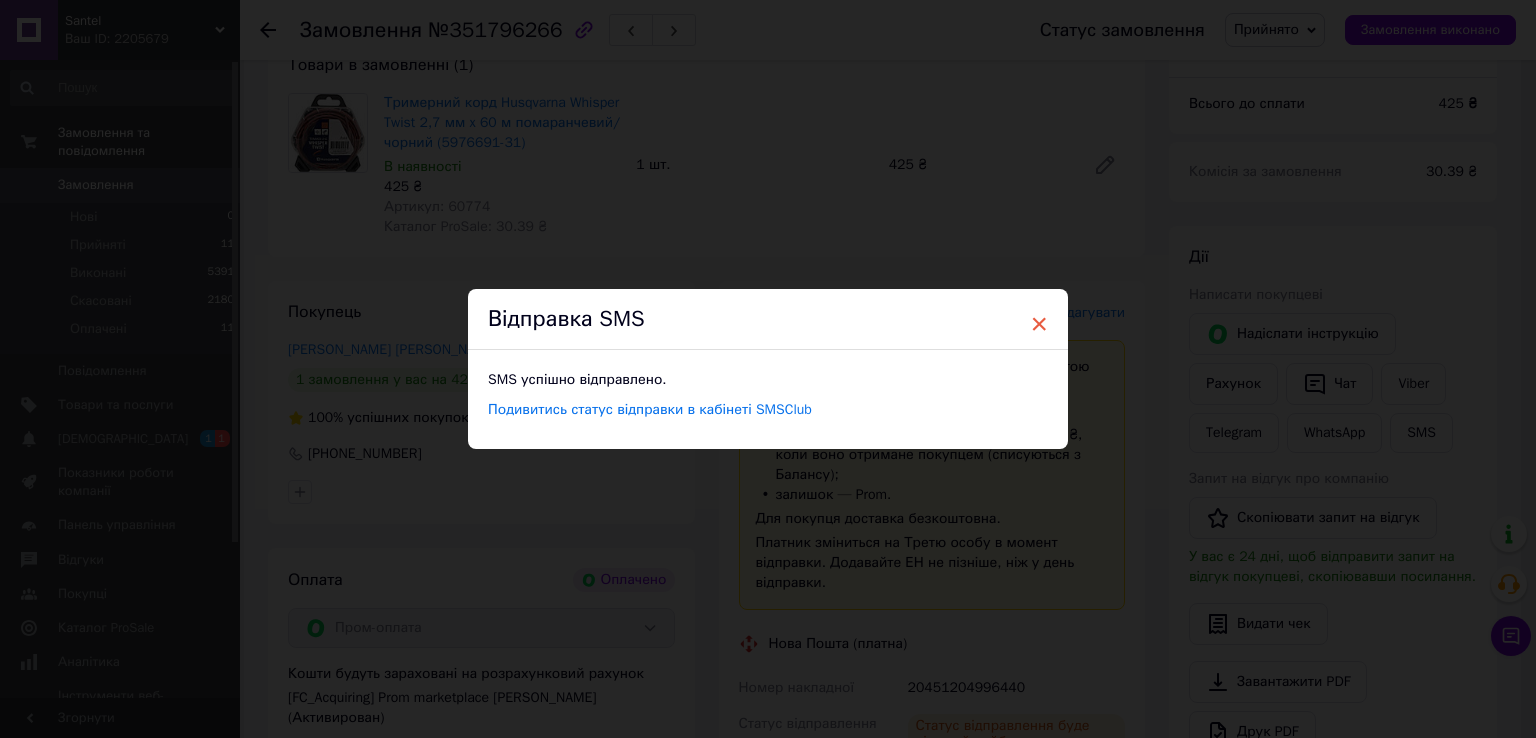 click on "×" at bounding box center [1039, 324] 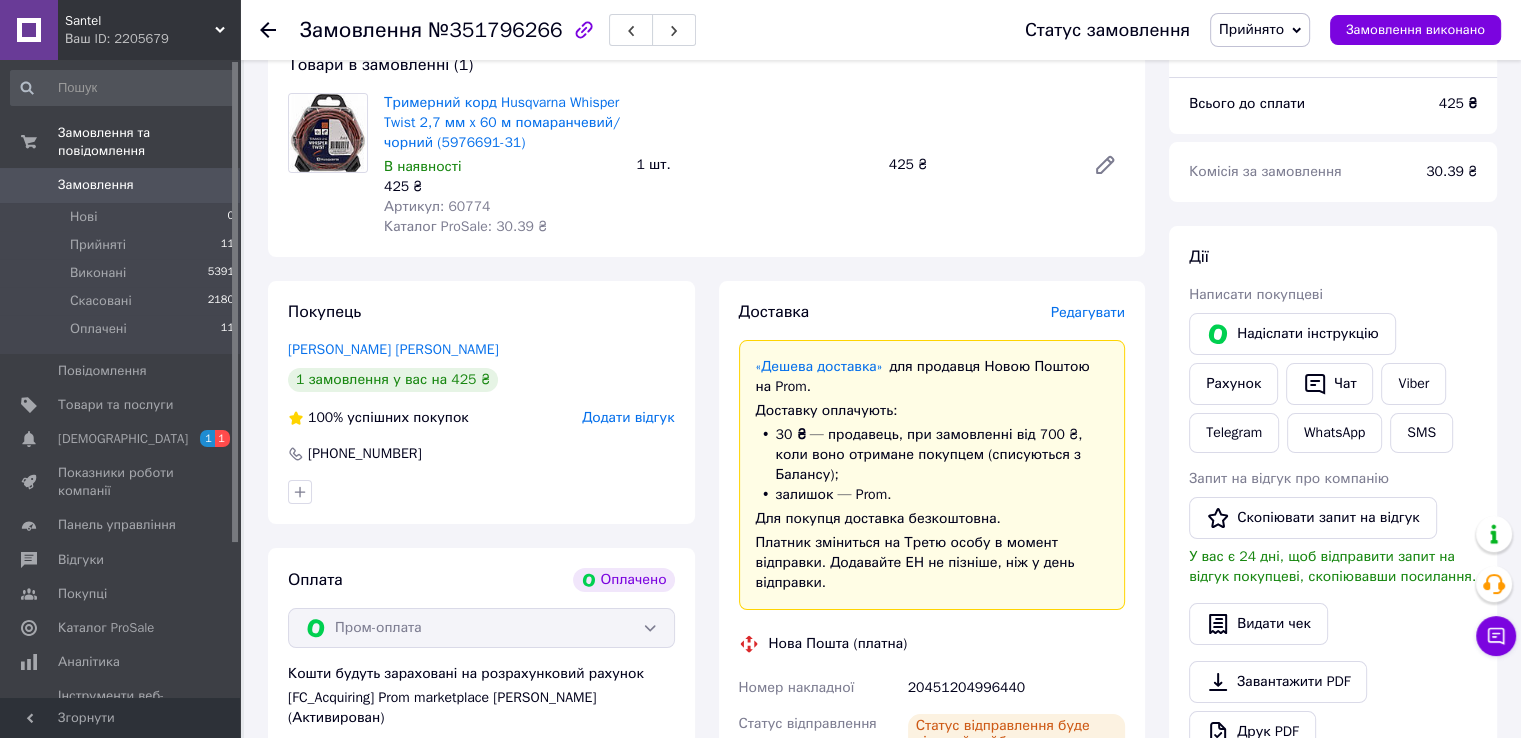 scroll, scrollTop: 0, scrollLeft: 0, axis: both 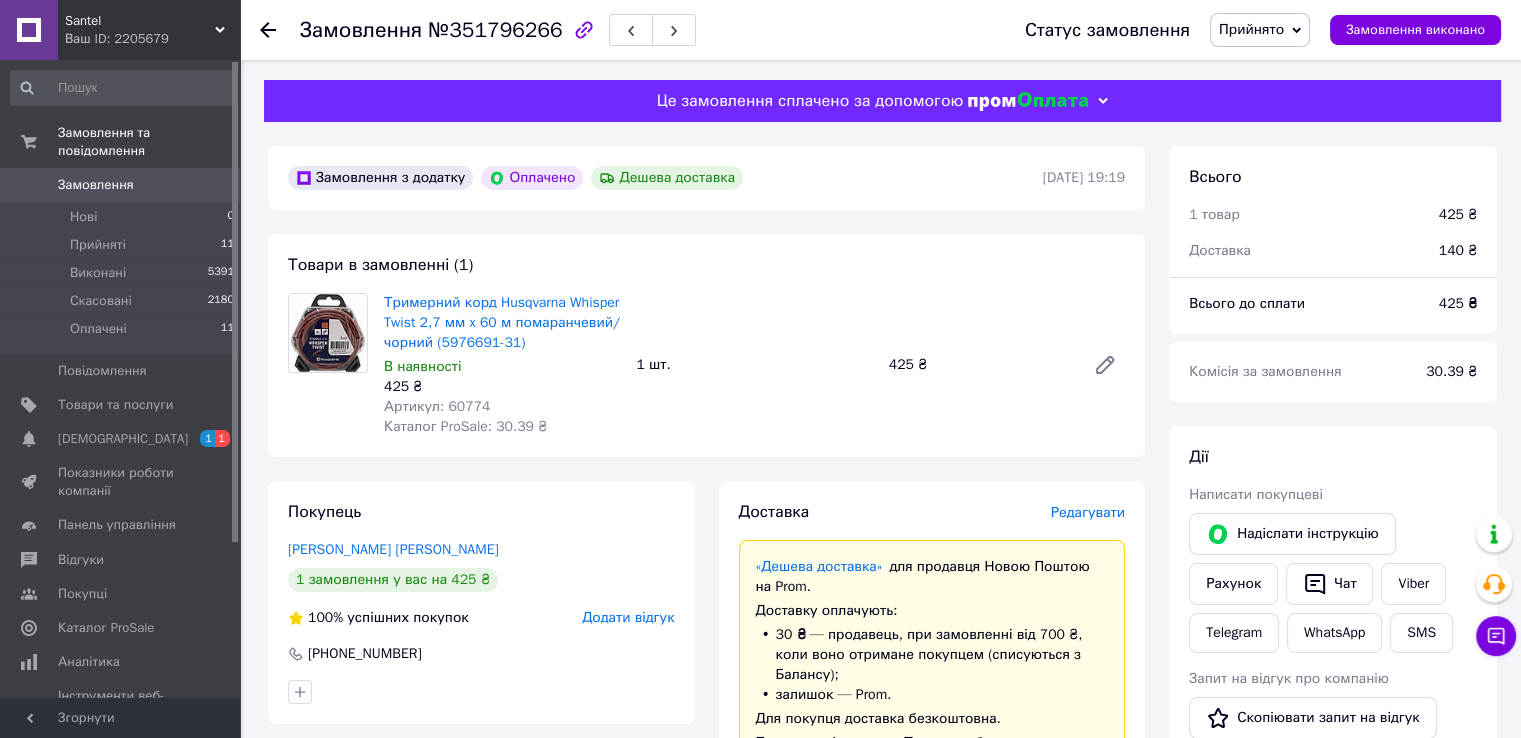 click on "Замовлення" at bounding box center (96, 185) 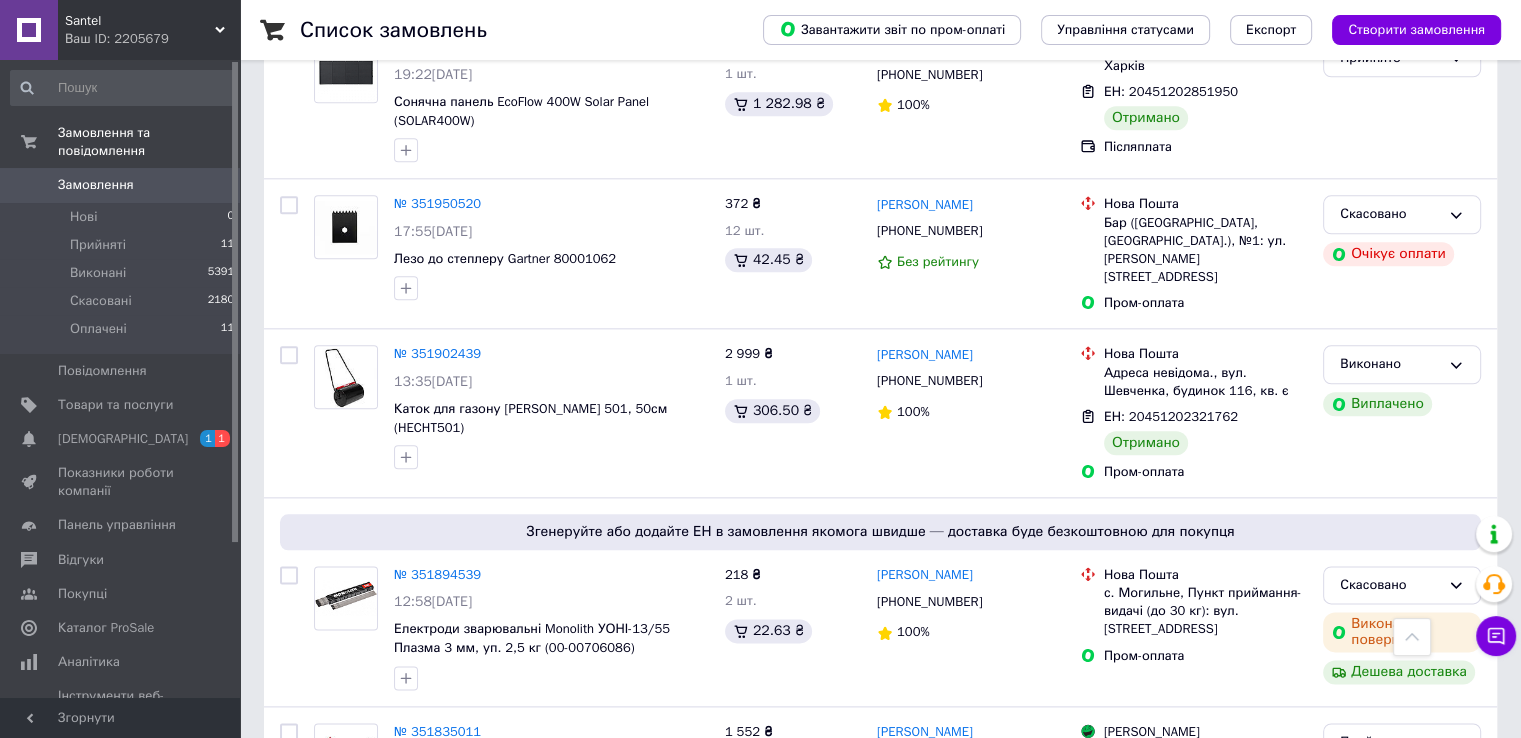 scroll, scrollTop: 2900, scrollLeft: 0, axis: vertical 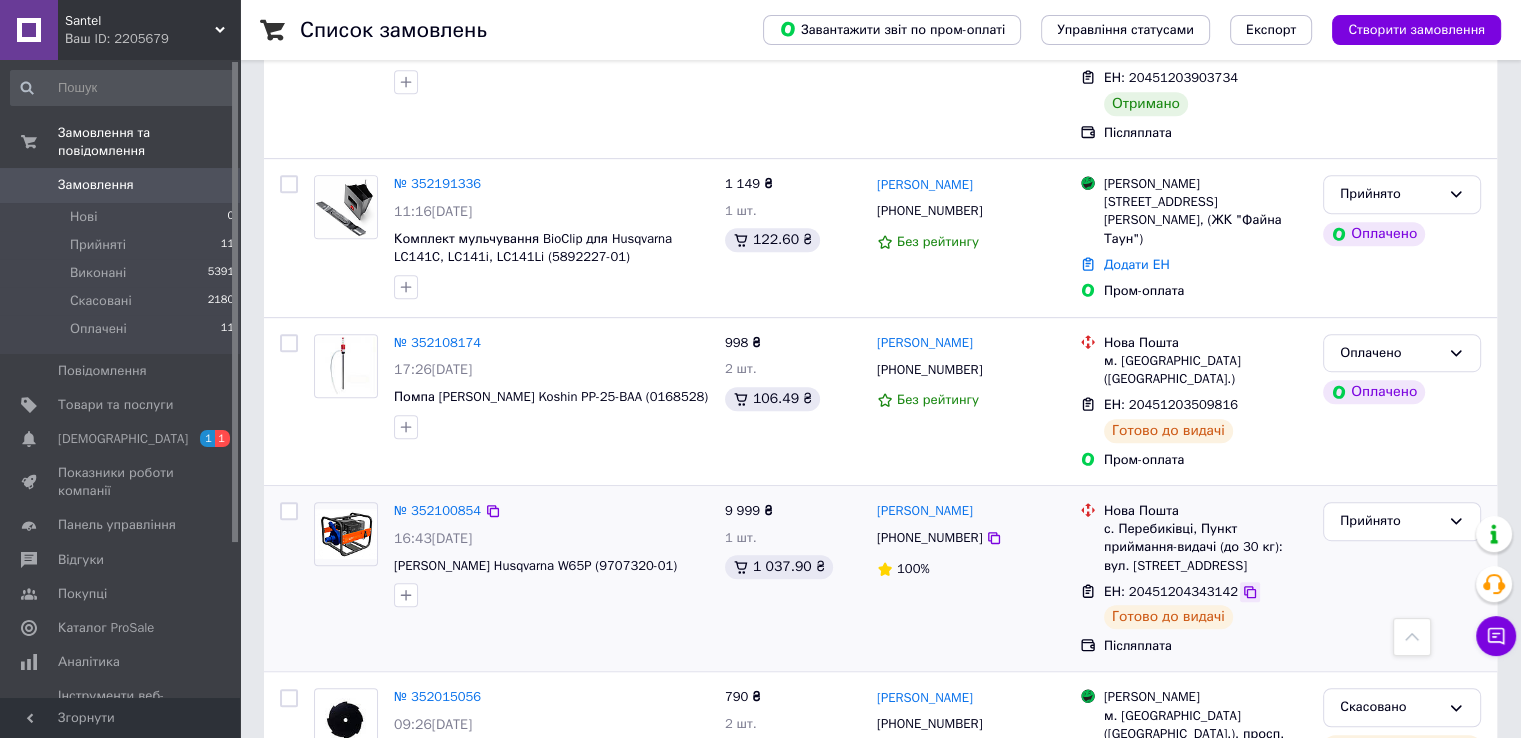 click 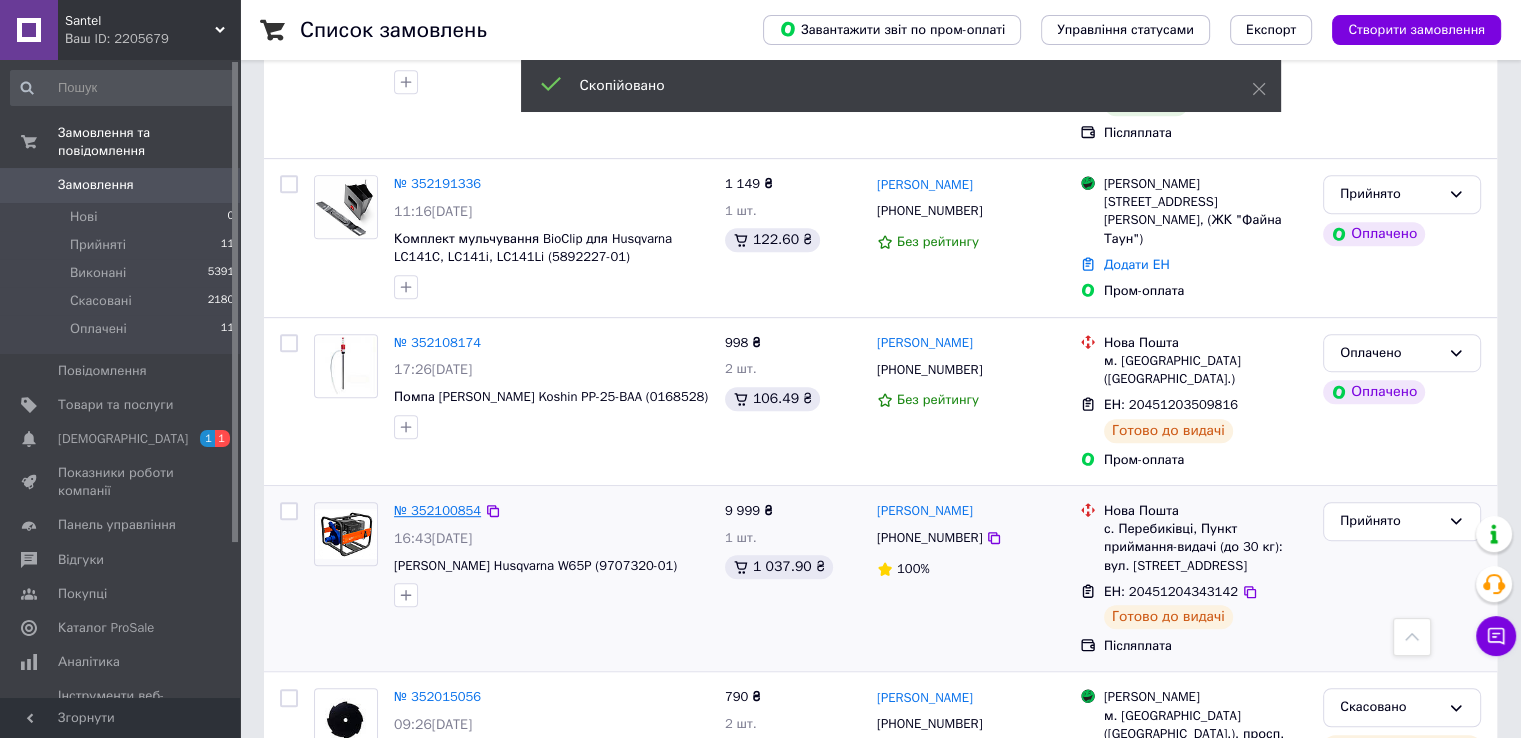 click on "№ 352100854" at bounding box center (437, 510) 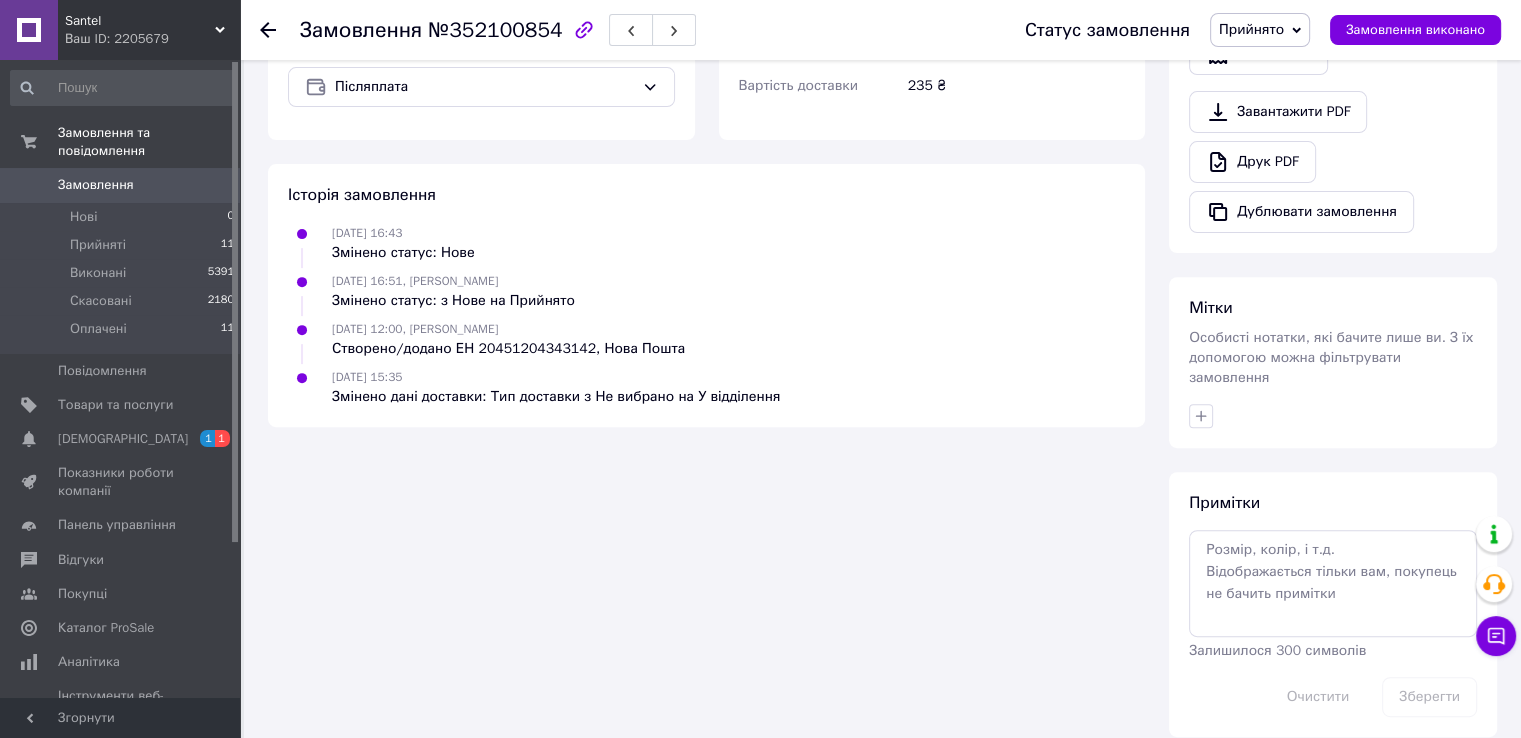 scroll, scrollTop: 0, scrollLeft: 0, axis: both 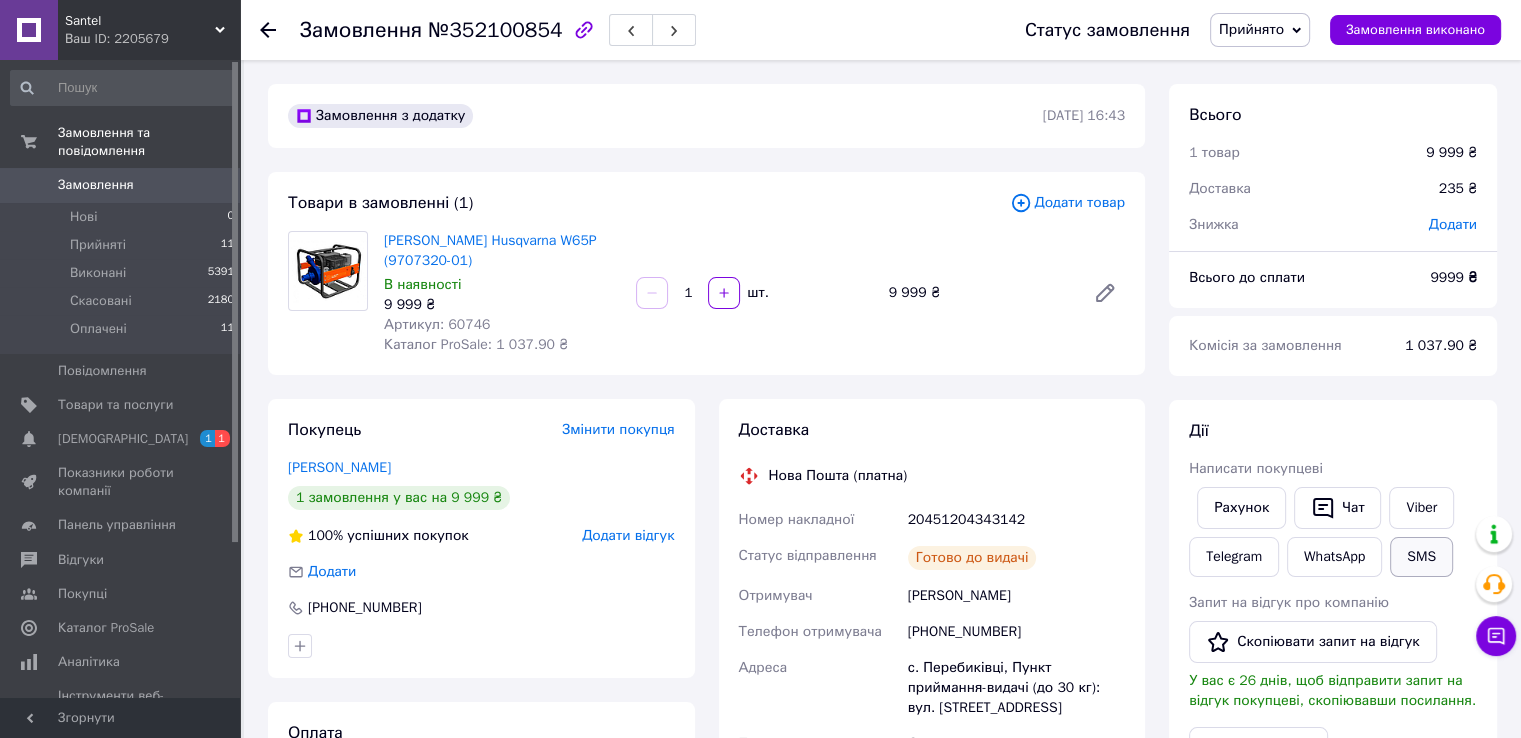 click on "SMS" at bounding box center [1421, 557] 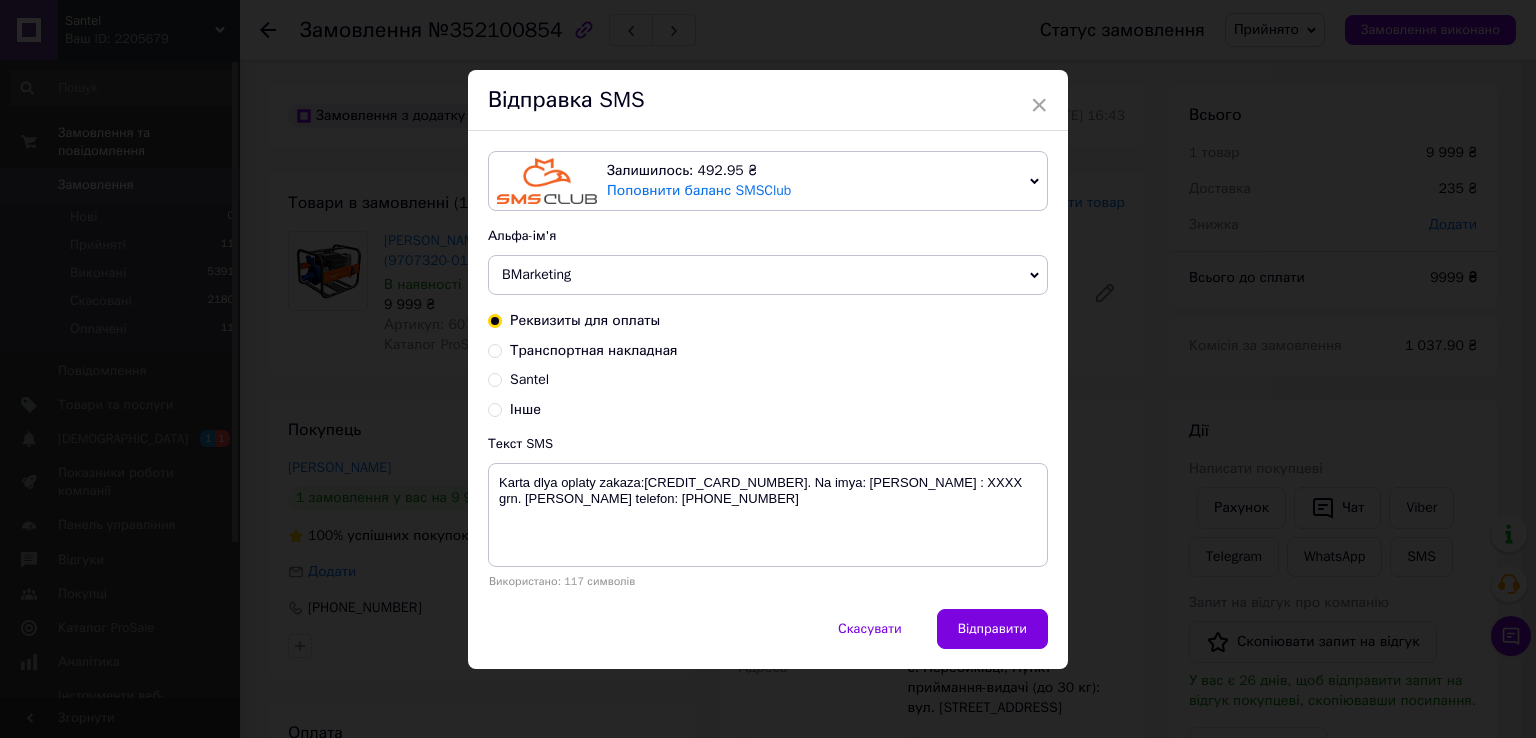 click on "Реквизиты для оплаты Транспортная накладная Santel  Інше" at bounding box center (768, 365) 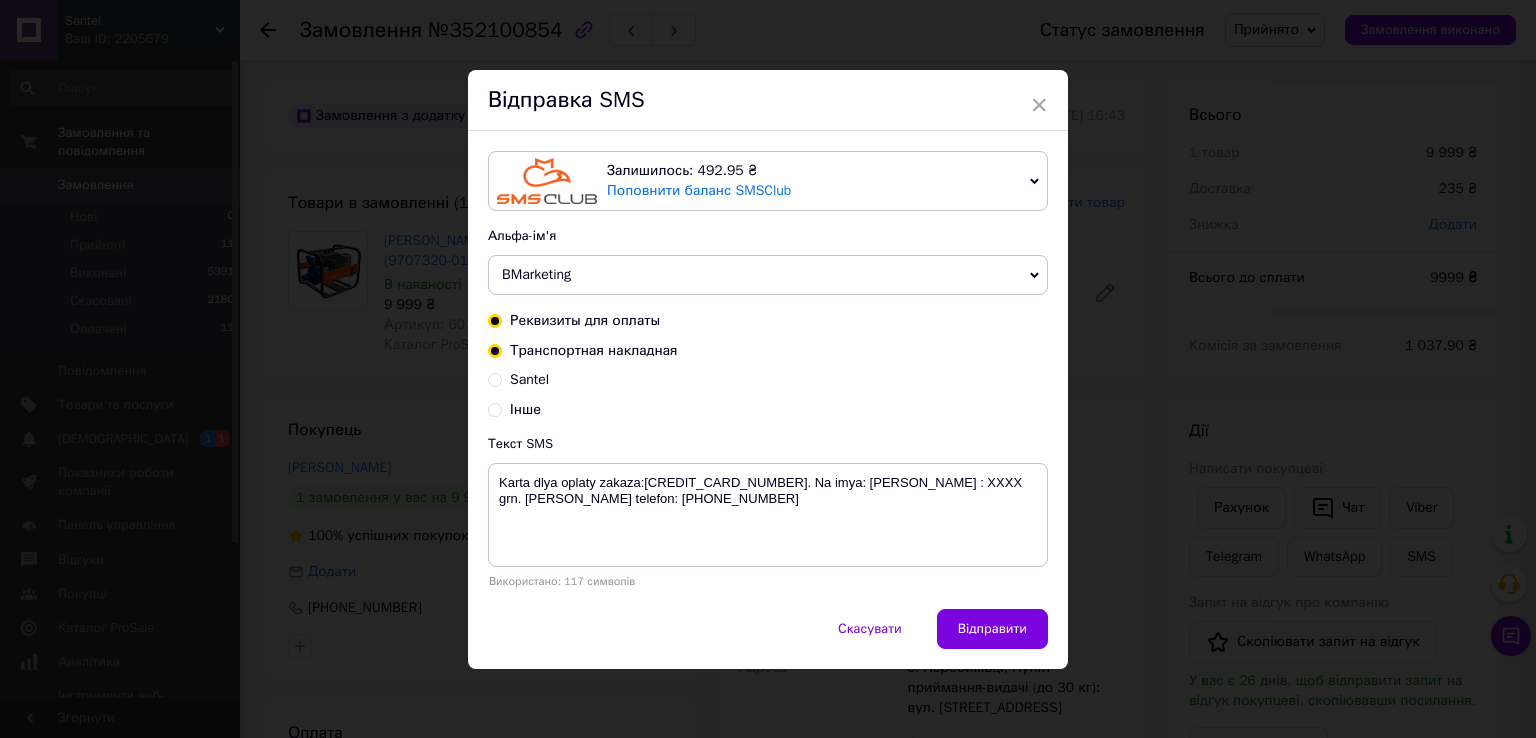 radio on "true" 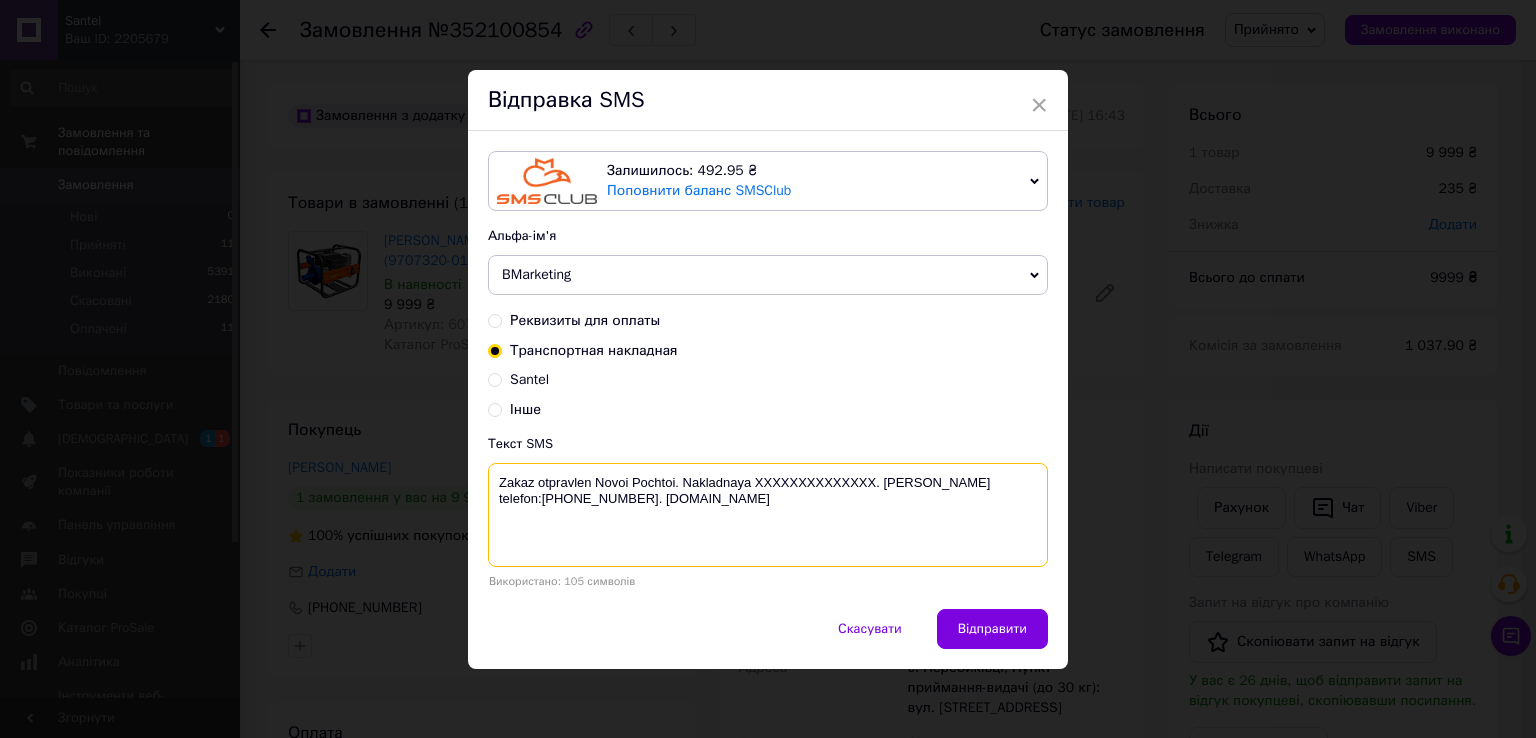 click on "Zakaz otpravlen Novoi Pochtoi. Nakladnaya XXXXXXXXXXXXXX. [PERSON_NAME] telefon:[PHONE_NUMBER]. [DOMAIN_NAME]" at bounding box center [768, 515] 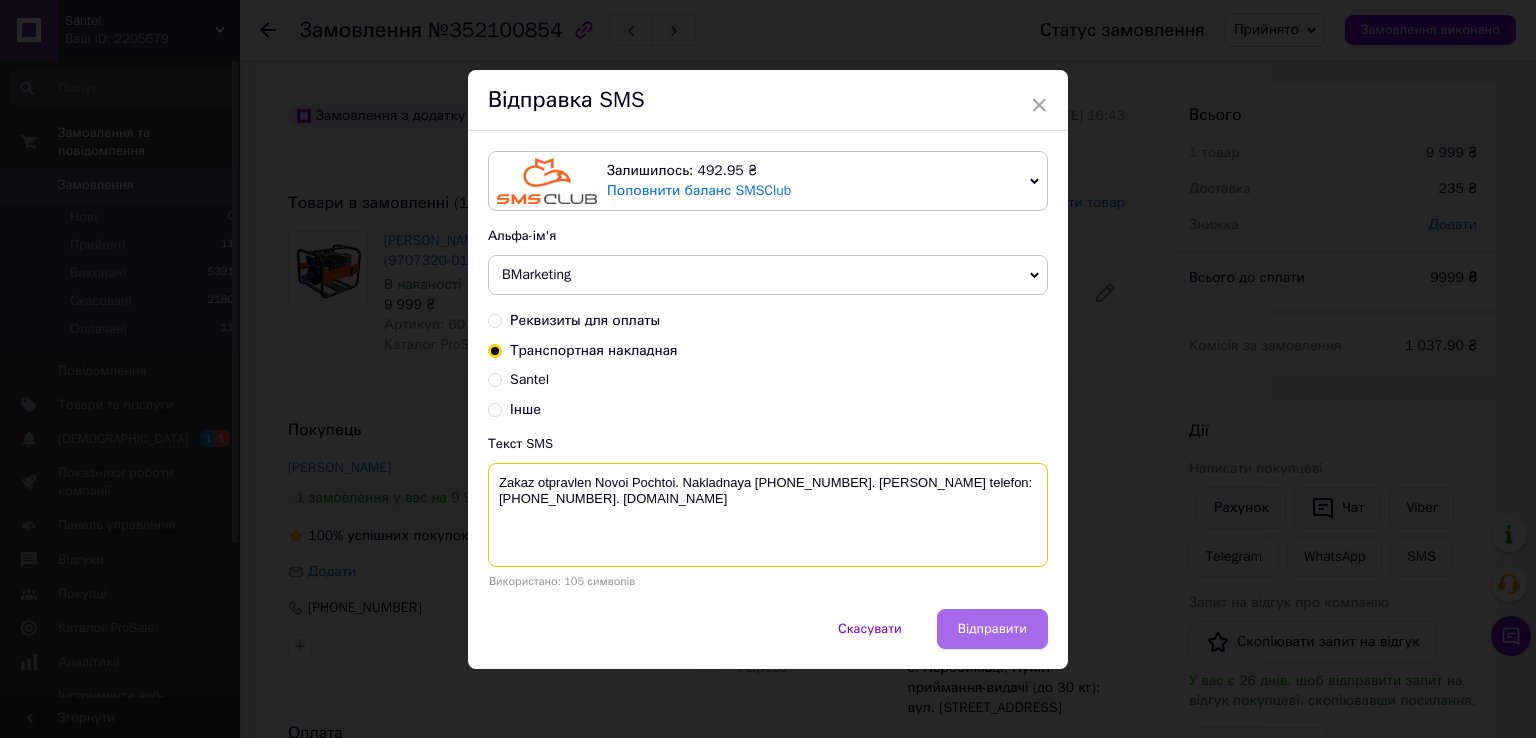 type on "Zakaz otpravlen Novoi Pochtoi. Nakladnaya [PHONE_NUMBER]. [PERSON_NAME] telefon:[PHONE_NUMBER]. [DOMAIN_NAME]" 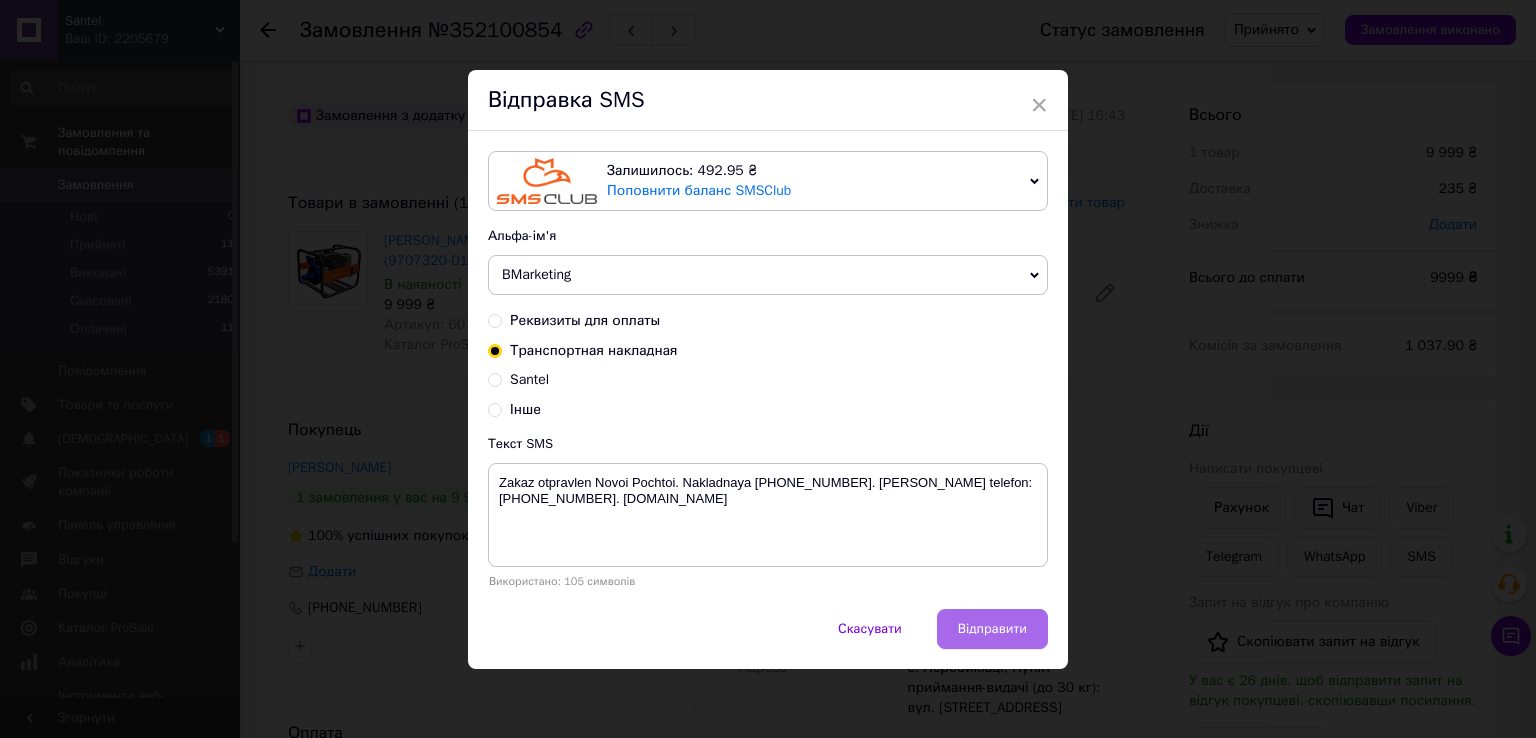 click on "Відправити" at bounding box center [992, 629] 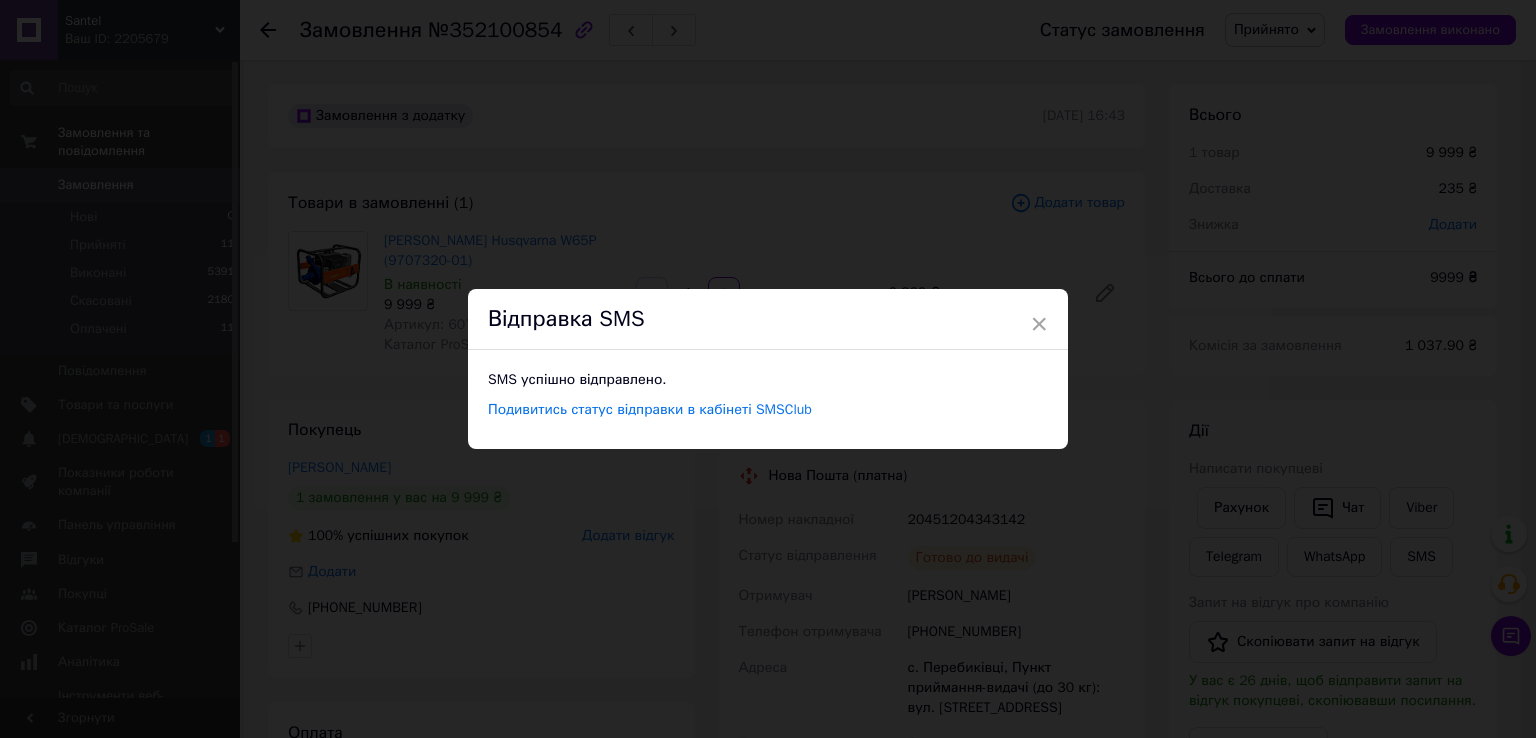 click on "× Відправка SMS SMS успішно відправлено. Подивитись статус відправки в кабінеті SMSClub" at bounding box center [768, 369] 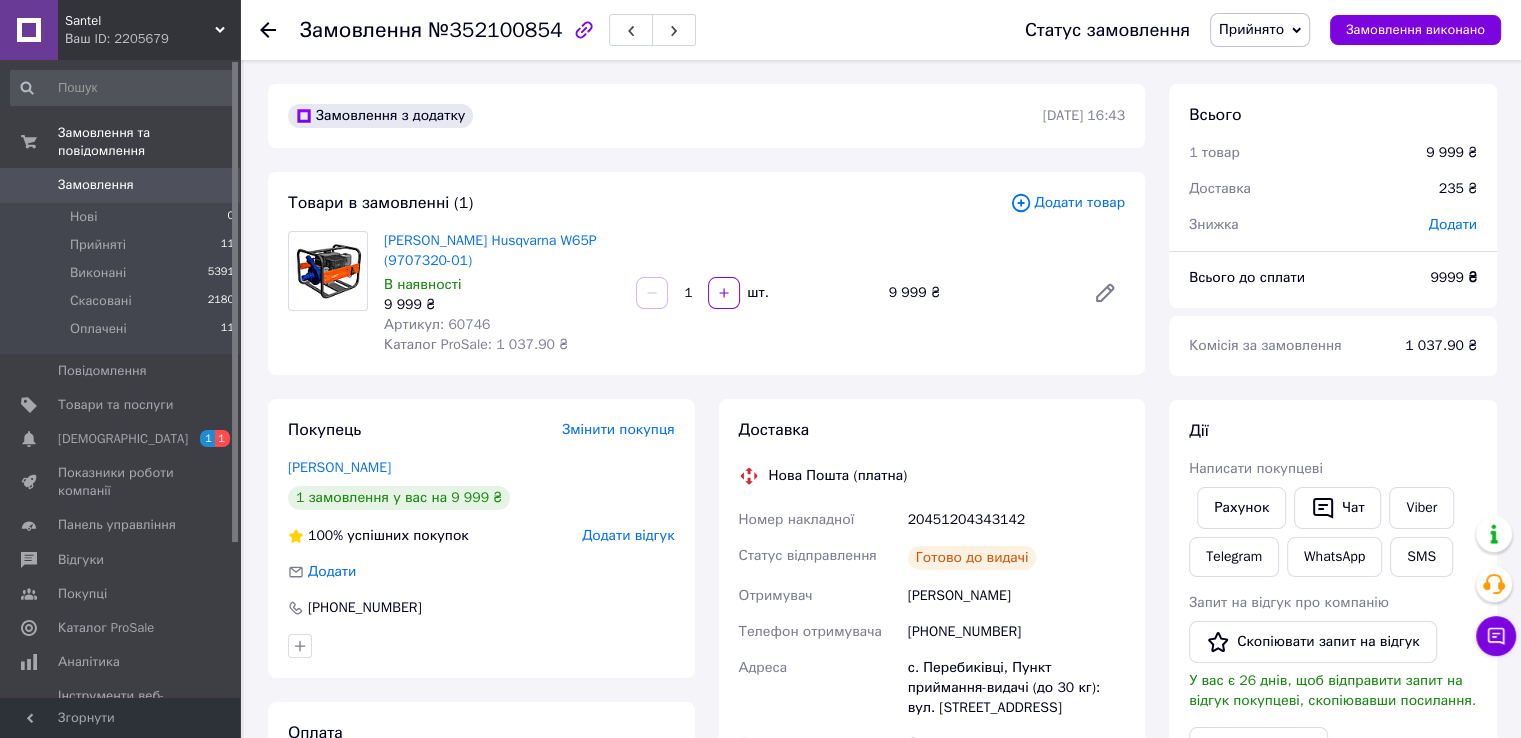 click on "Замовлення" at bounding box center [96, 185] 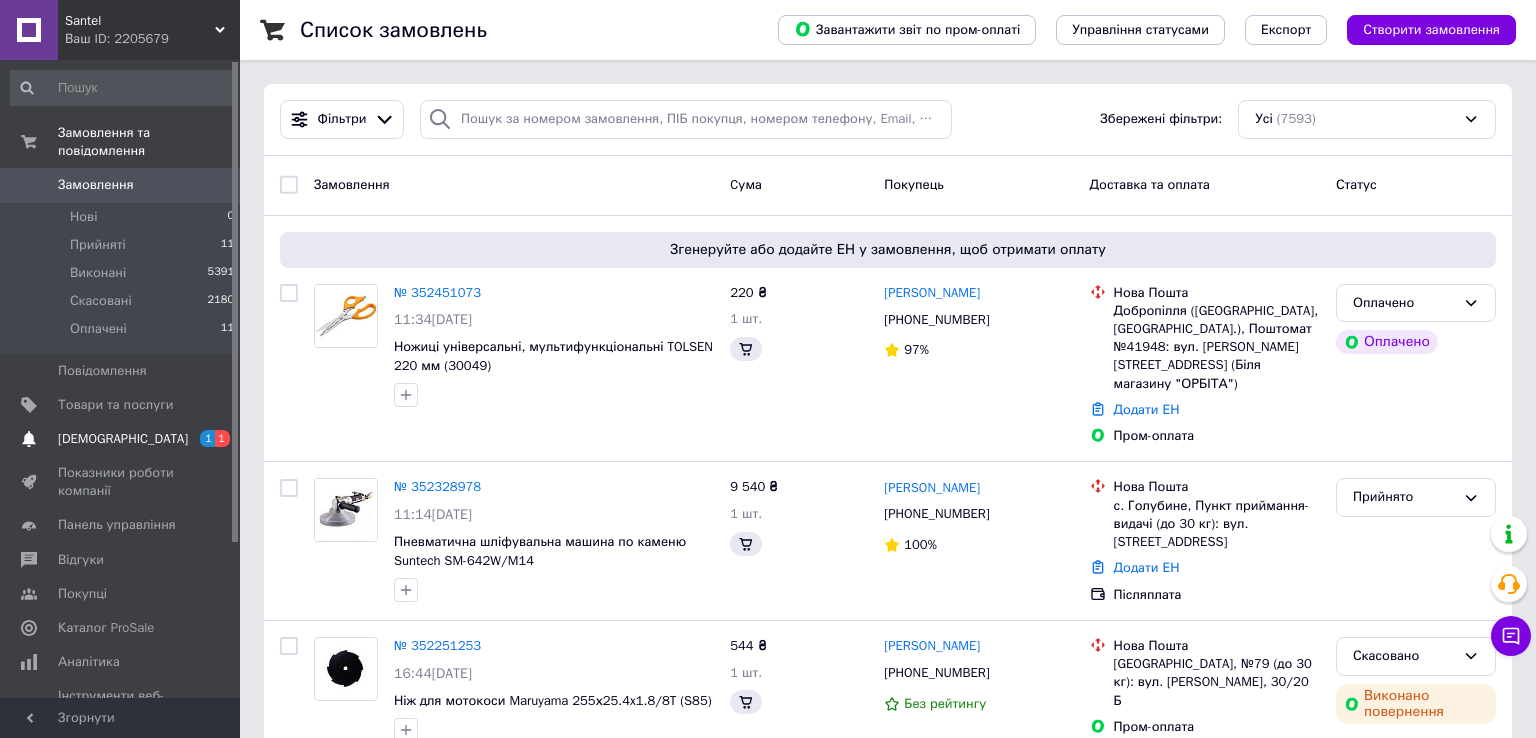 click on "[DEMOGRAPHIC_DATA]" at bounding box center (123, 439) 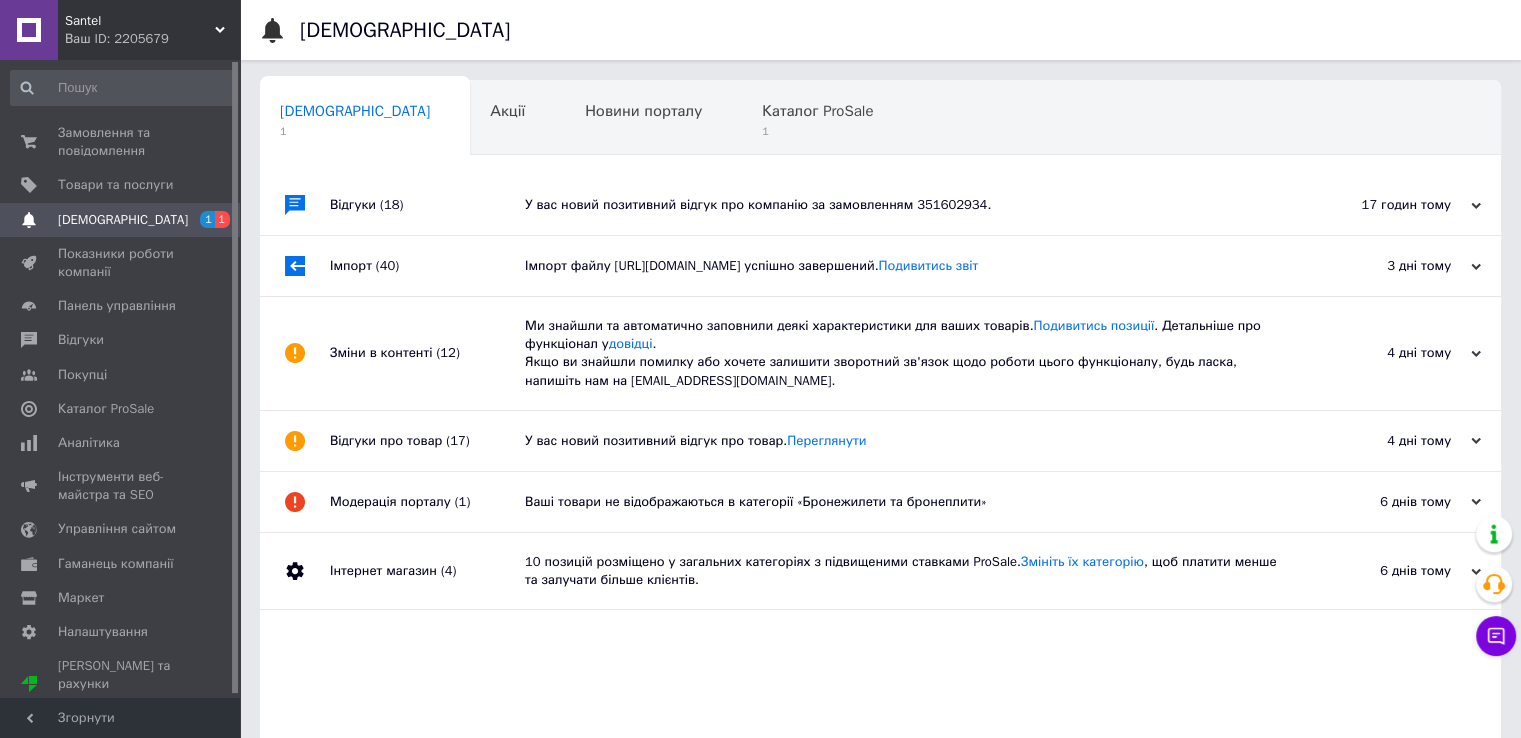 click on "У вас новий позитивний відгук про компанію за замовленням 351602934." at bounding box center [903, 205] 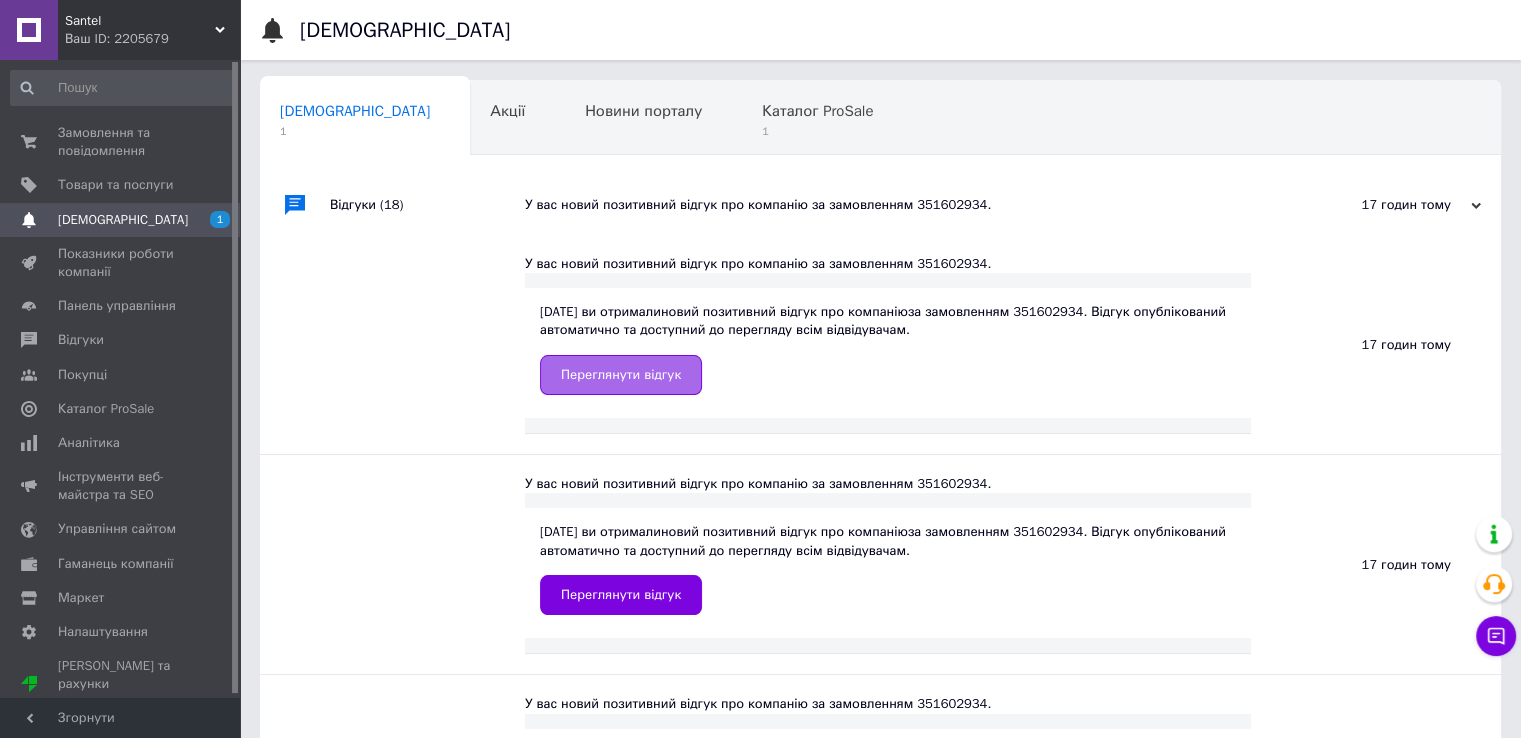 click on "Переглянути відгук" at bounding box center (621, 375) 